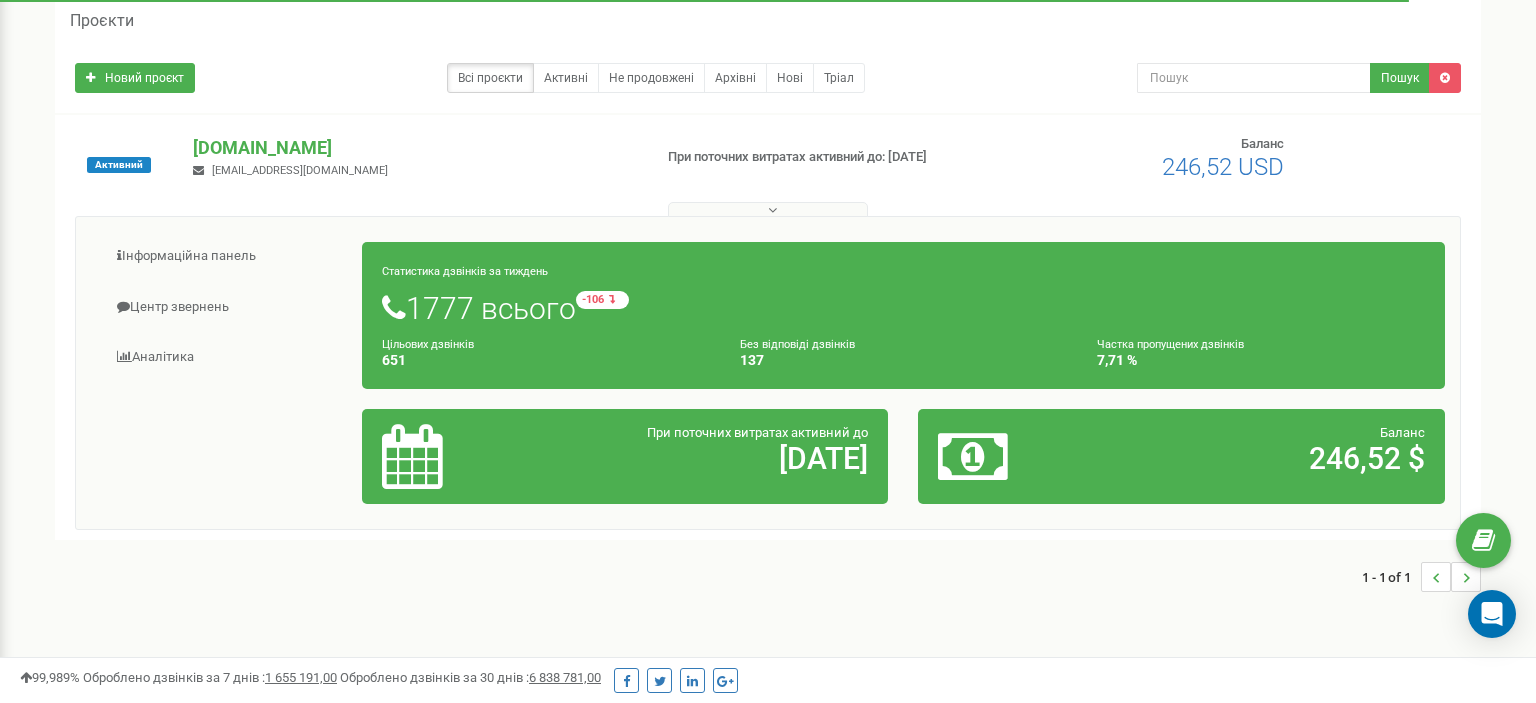 scroll, scrollTop: 211, scrollLeft: 0, axis: vertical 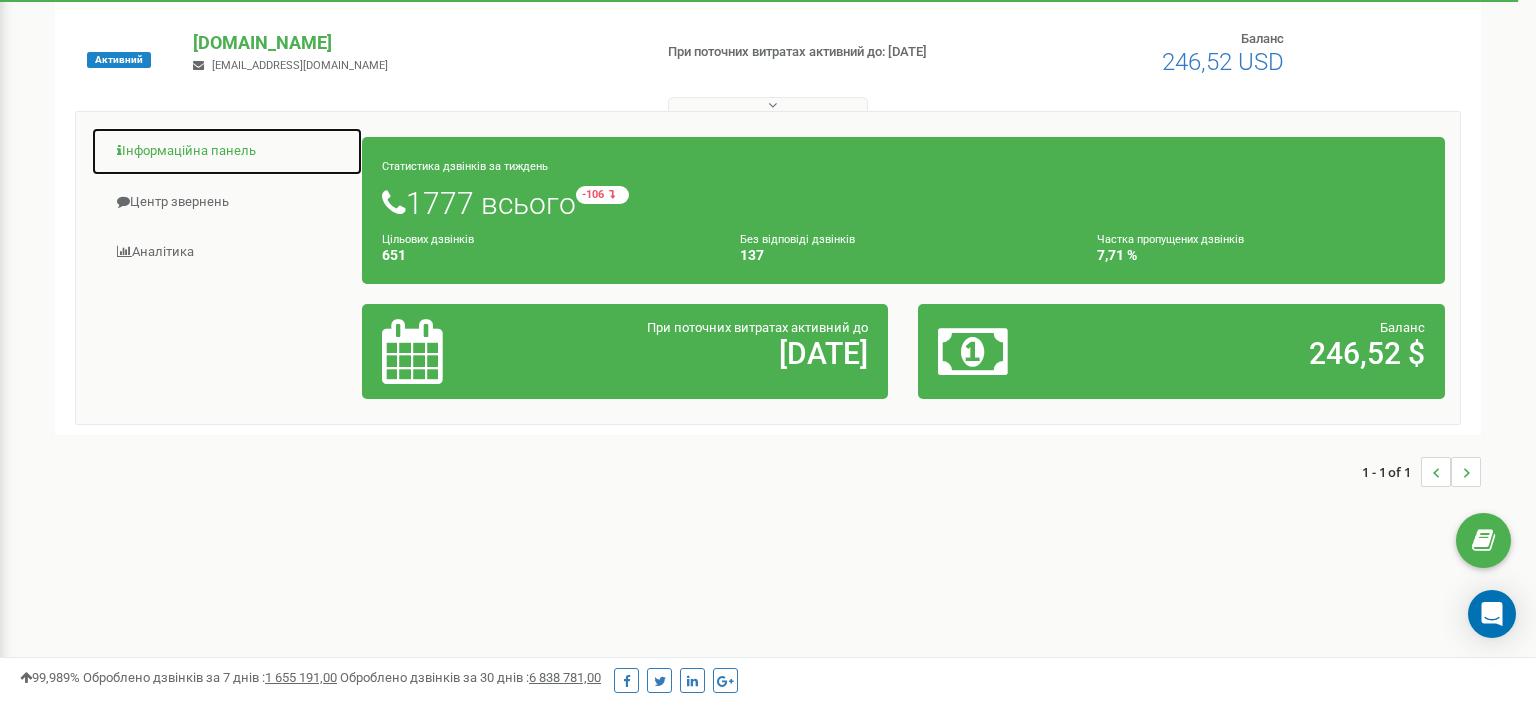 click on "Інформаційна панель" at bounding box center [227, 151] 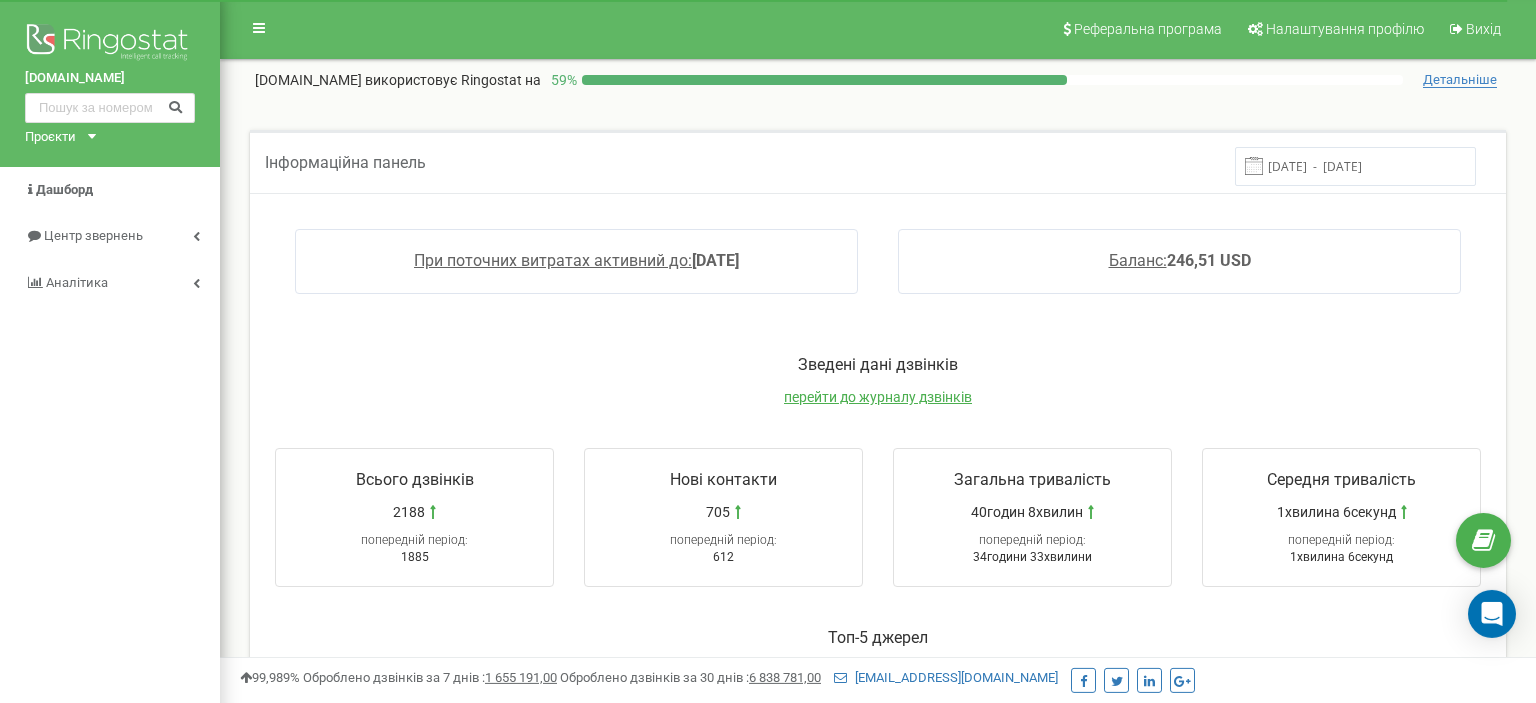 scroll, scrollTop: 0, scrollLeft: 0, axis: both 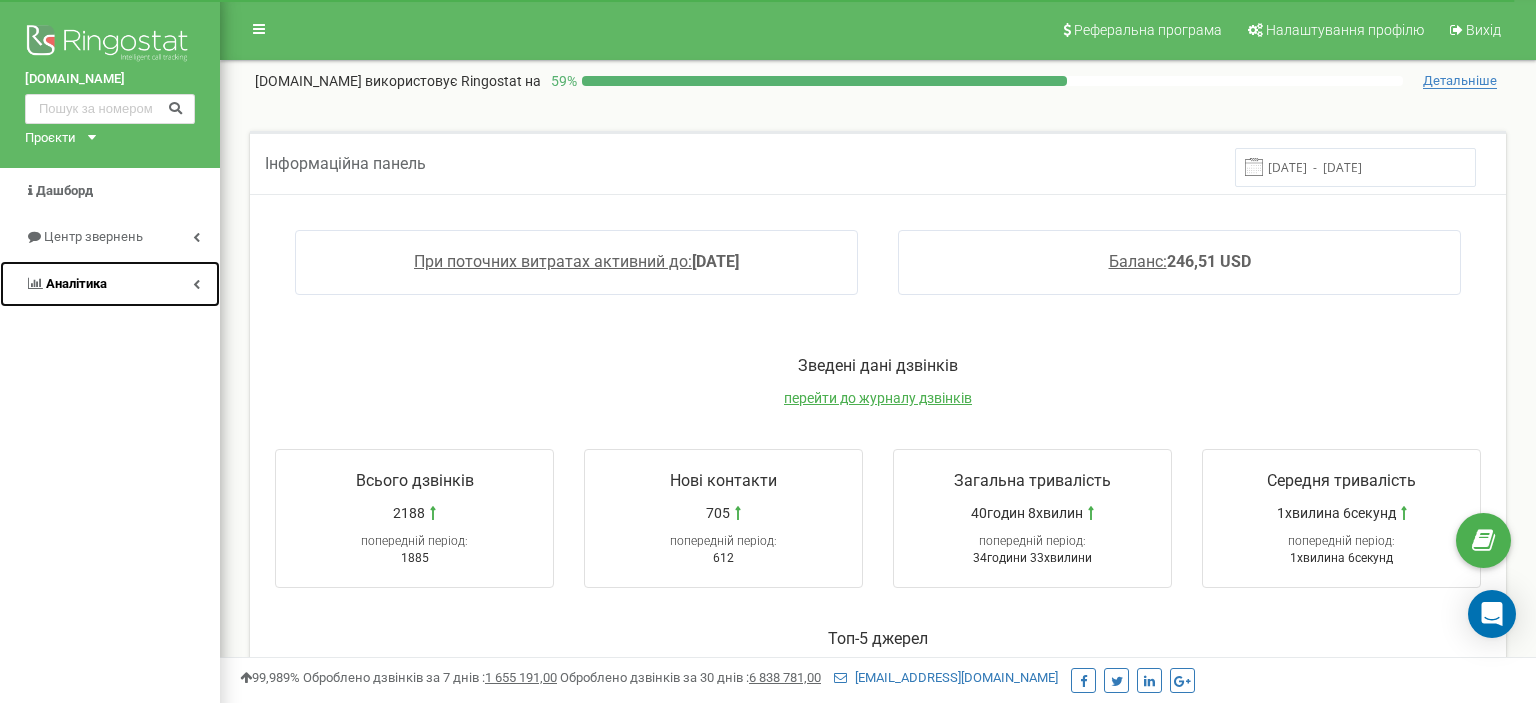 click on "Аналiтика" at bounding box center (76, 283) 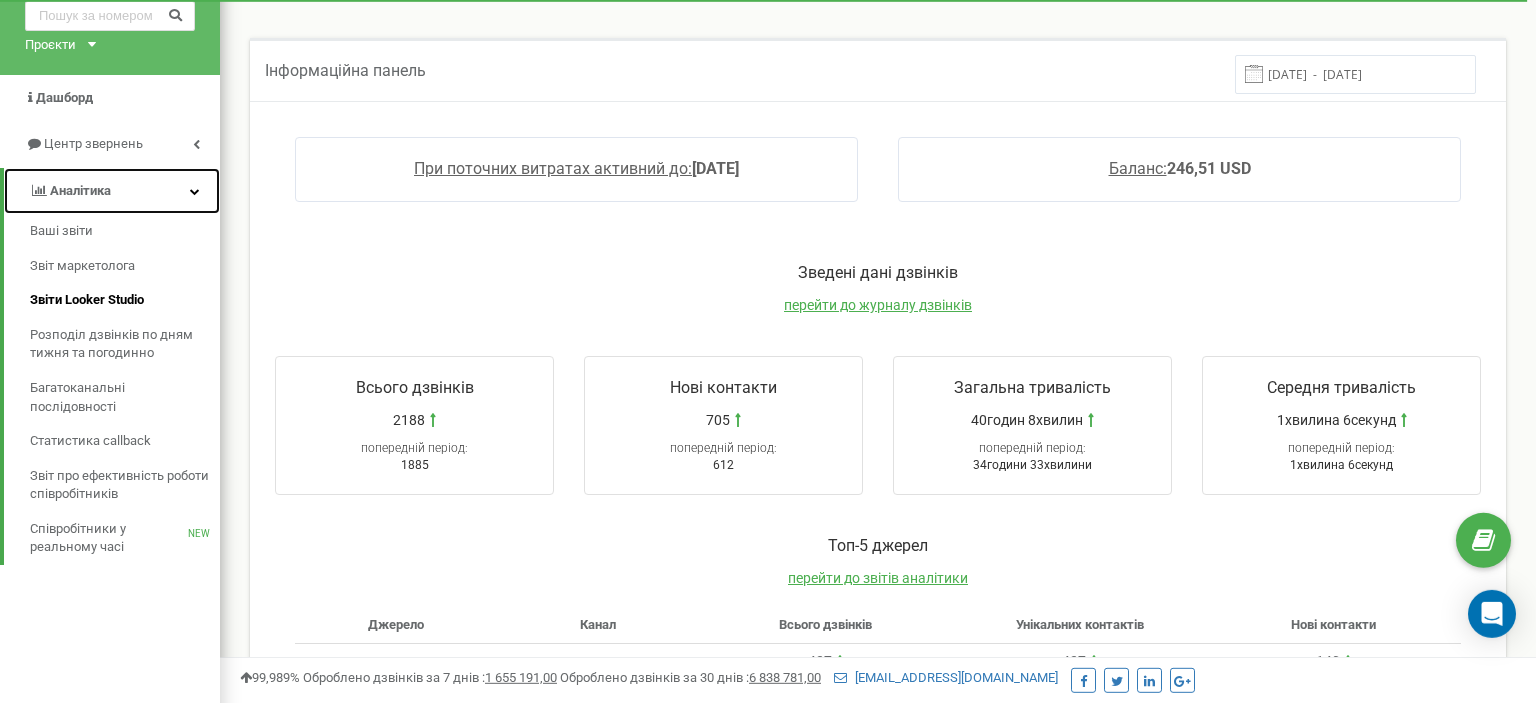 scroll, scrollTop: 105, scrollLeft: 0, axis: vertical 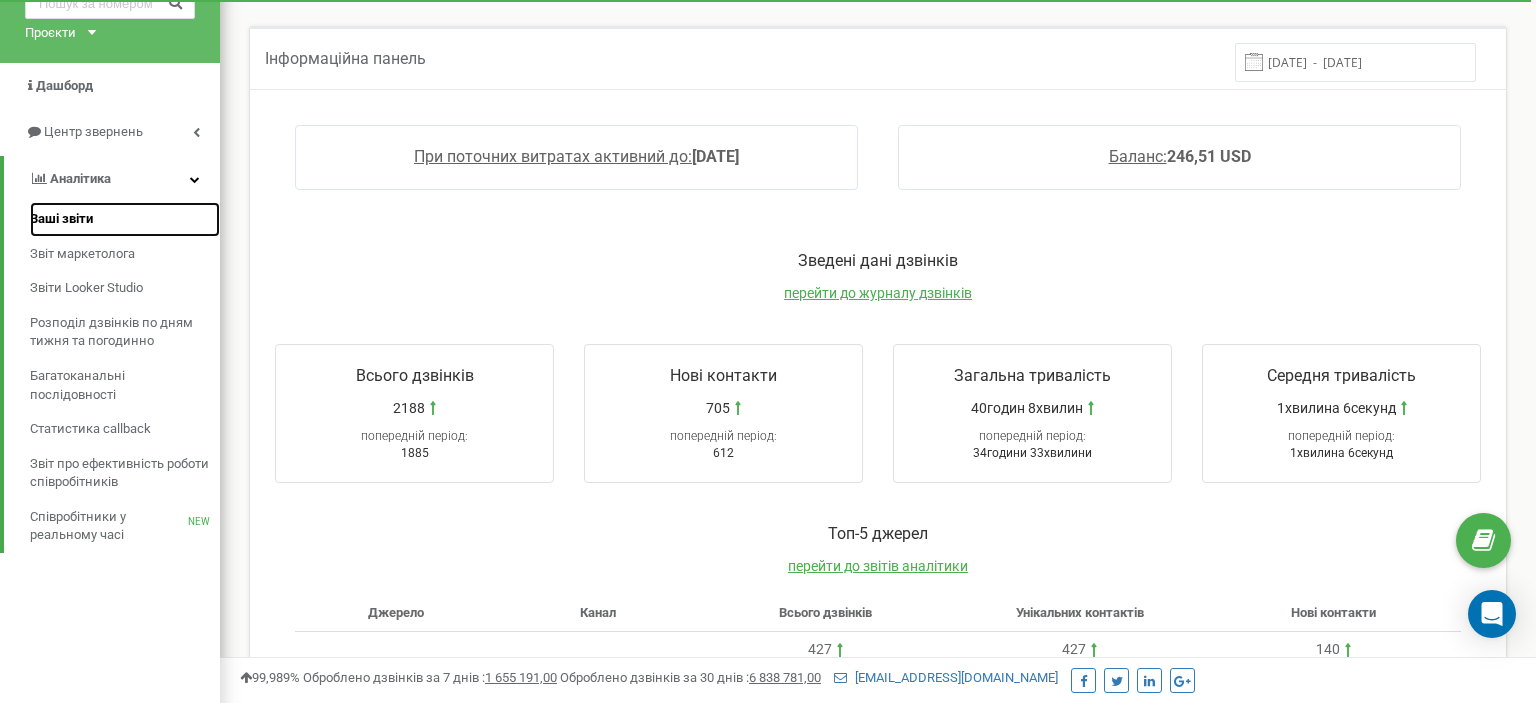 click on "Ваші звіти" at bounding box center (61, 219) 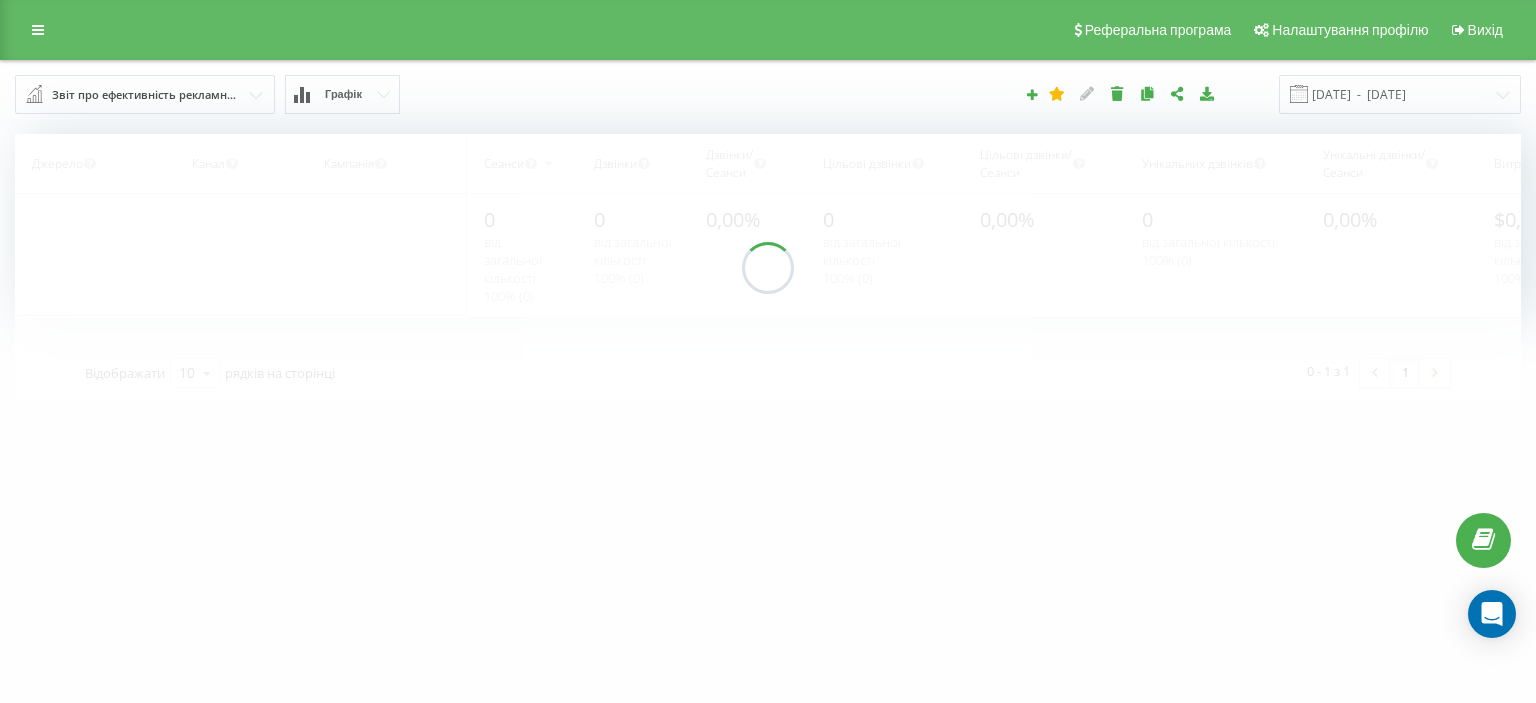 scroll, scrollTop: 0, scrollLeft: 0, axis: both 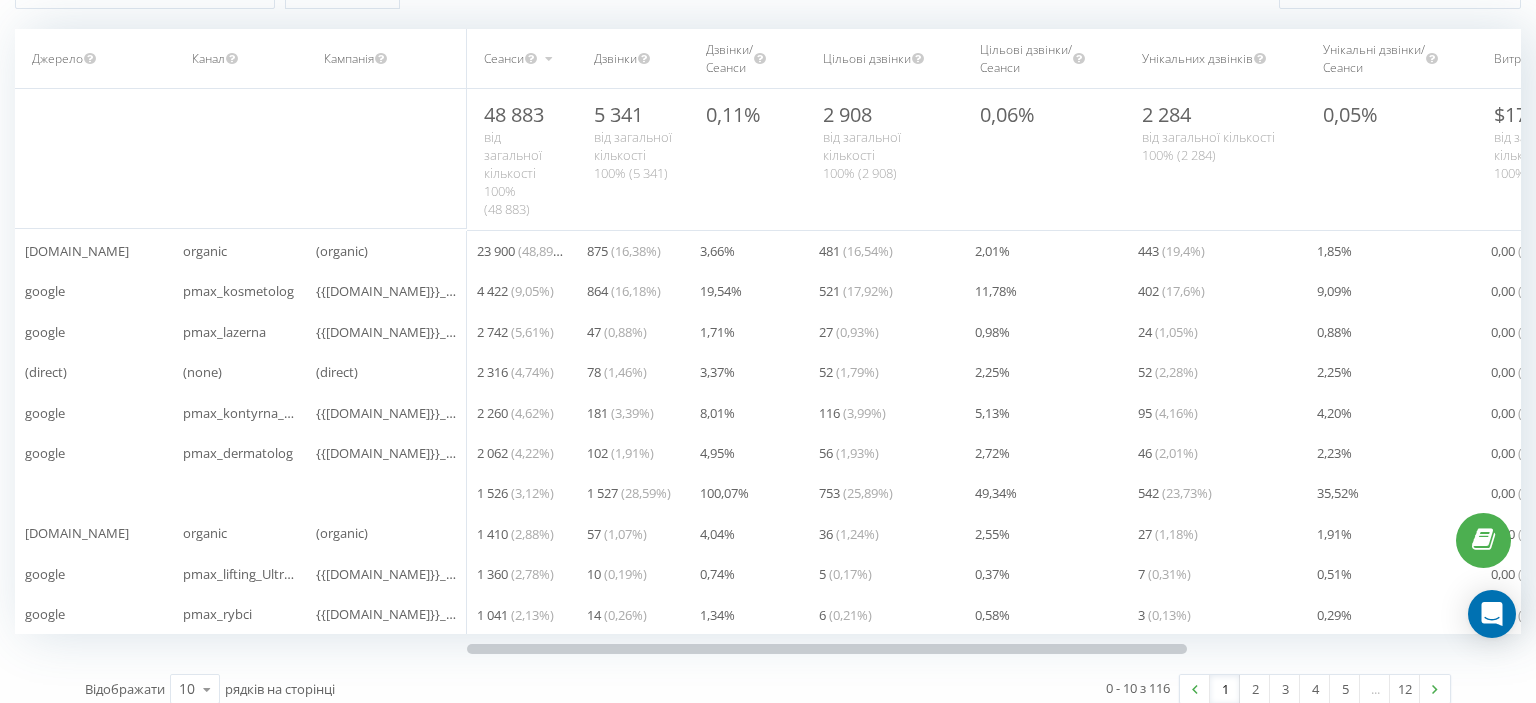 click at bounding box center [387, 159] 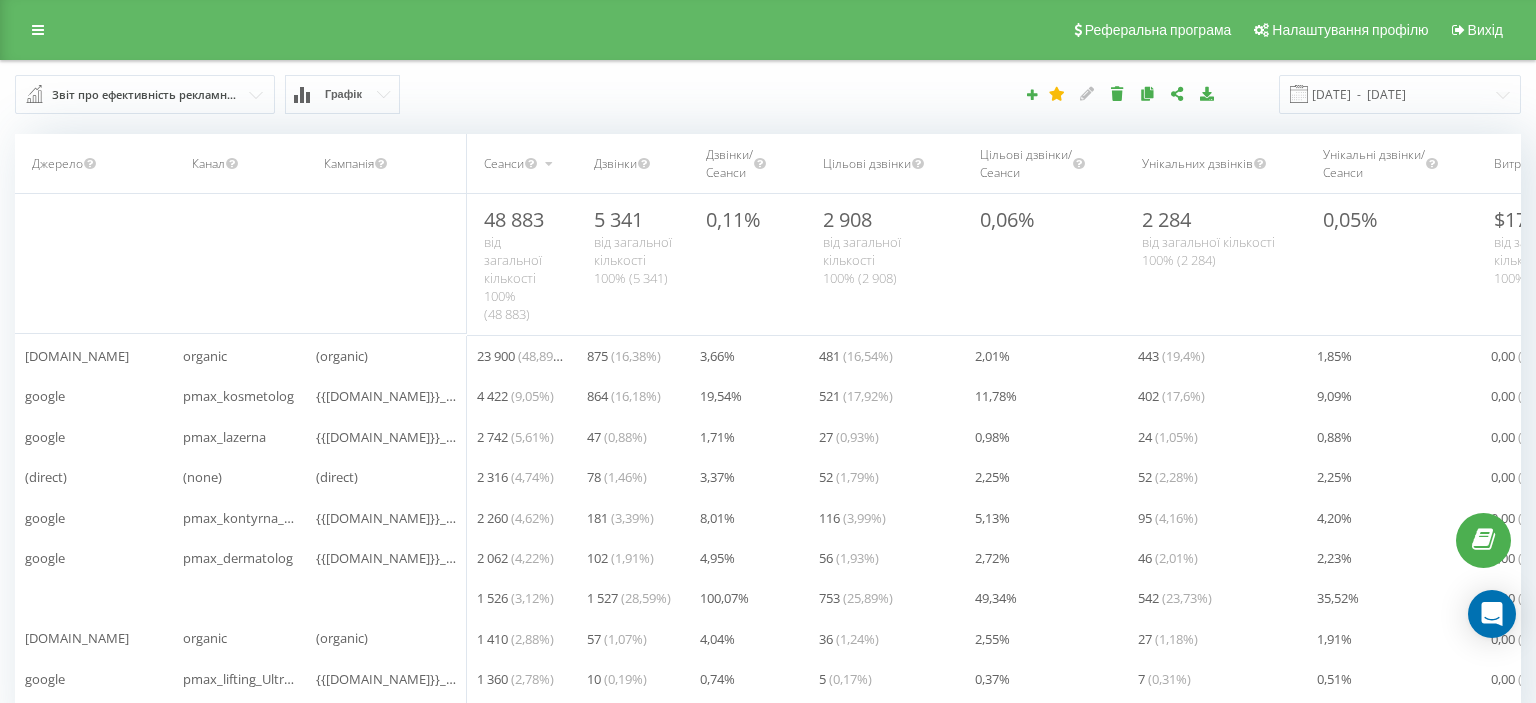 click on "Звіт про ефективність рекламних кампаній" at bounding box center [146, 95] 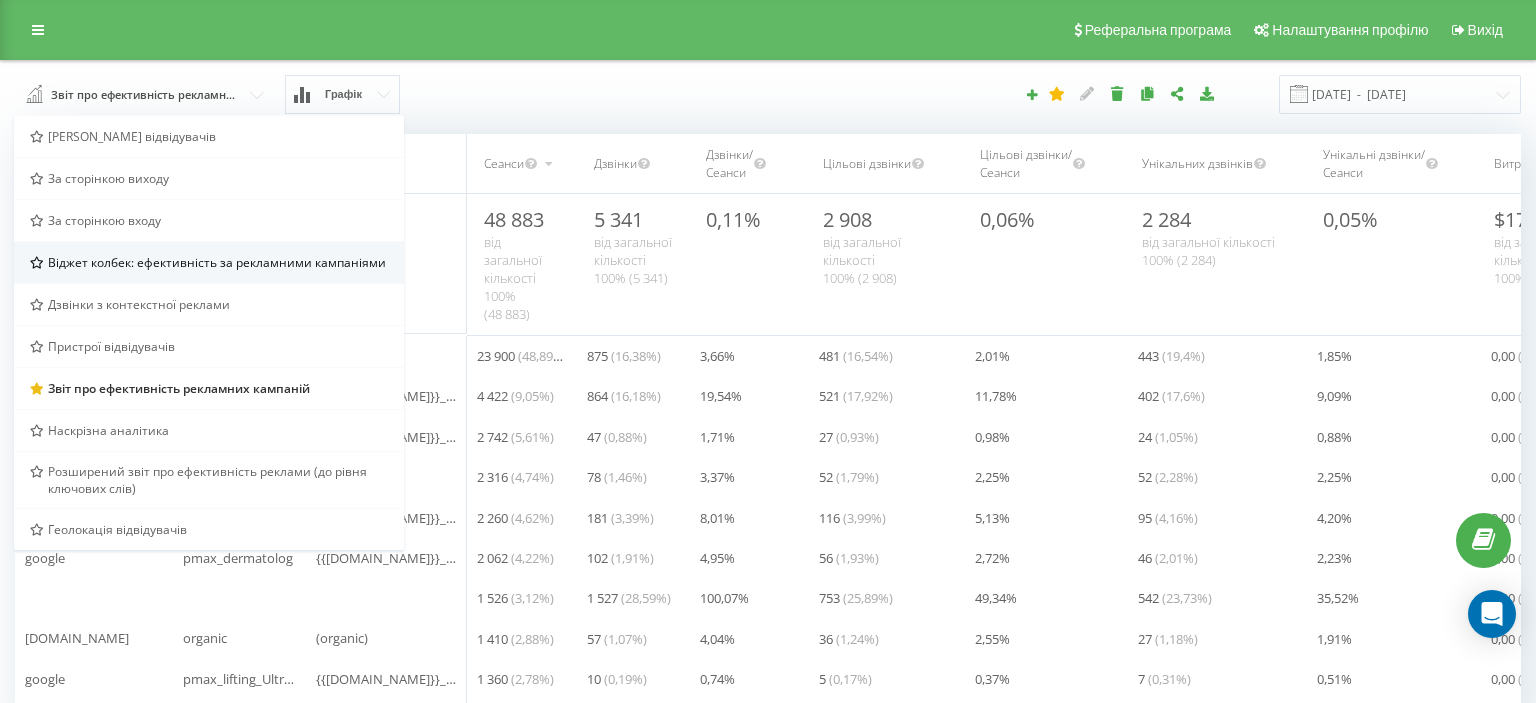 click on "Віджет колбек: ефективність за рекламними кампаніями" at bounding box center (217, 262) 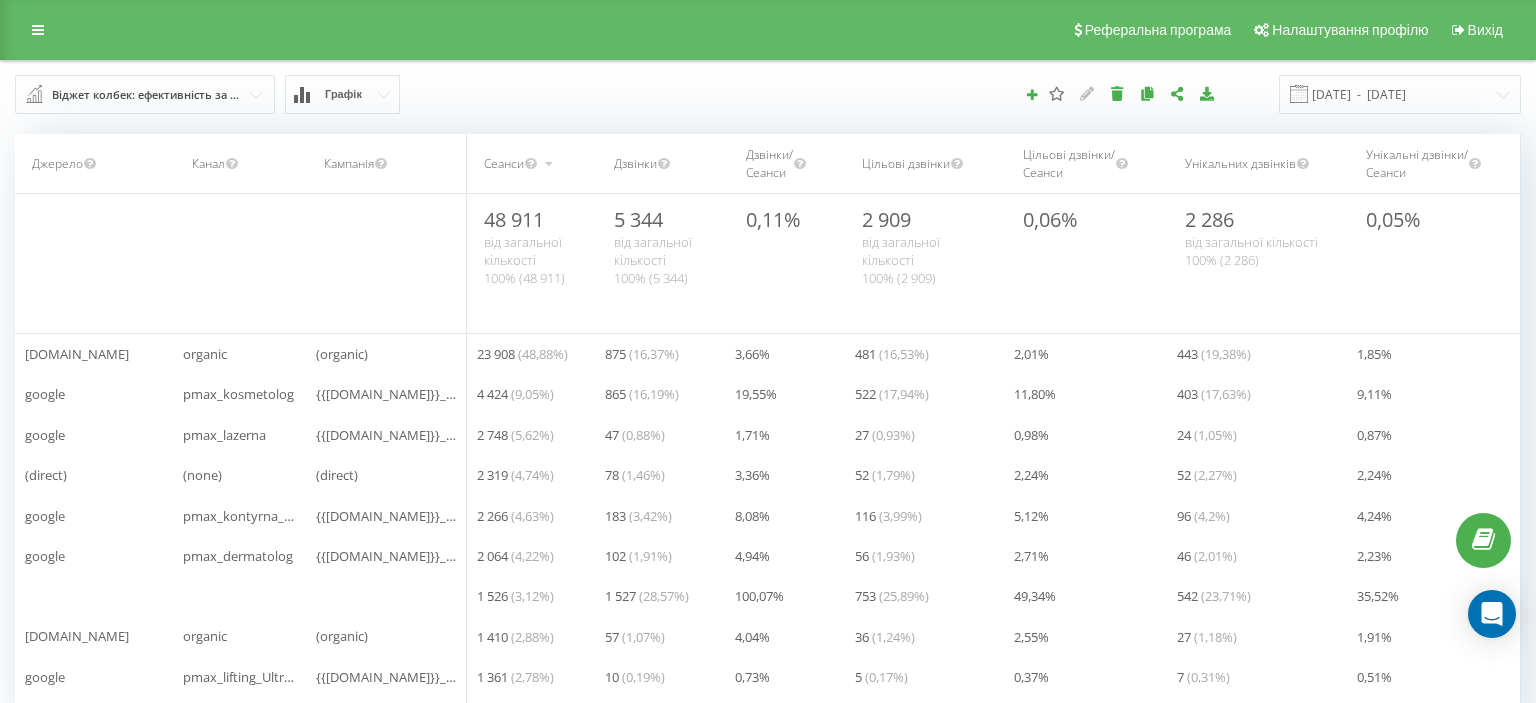 click on "Віджет колбек: ефективність за рекламними кампаніями" at bounding box center [146, 95] 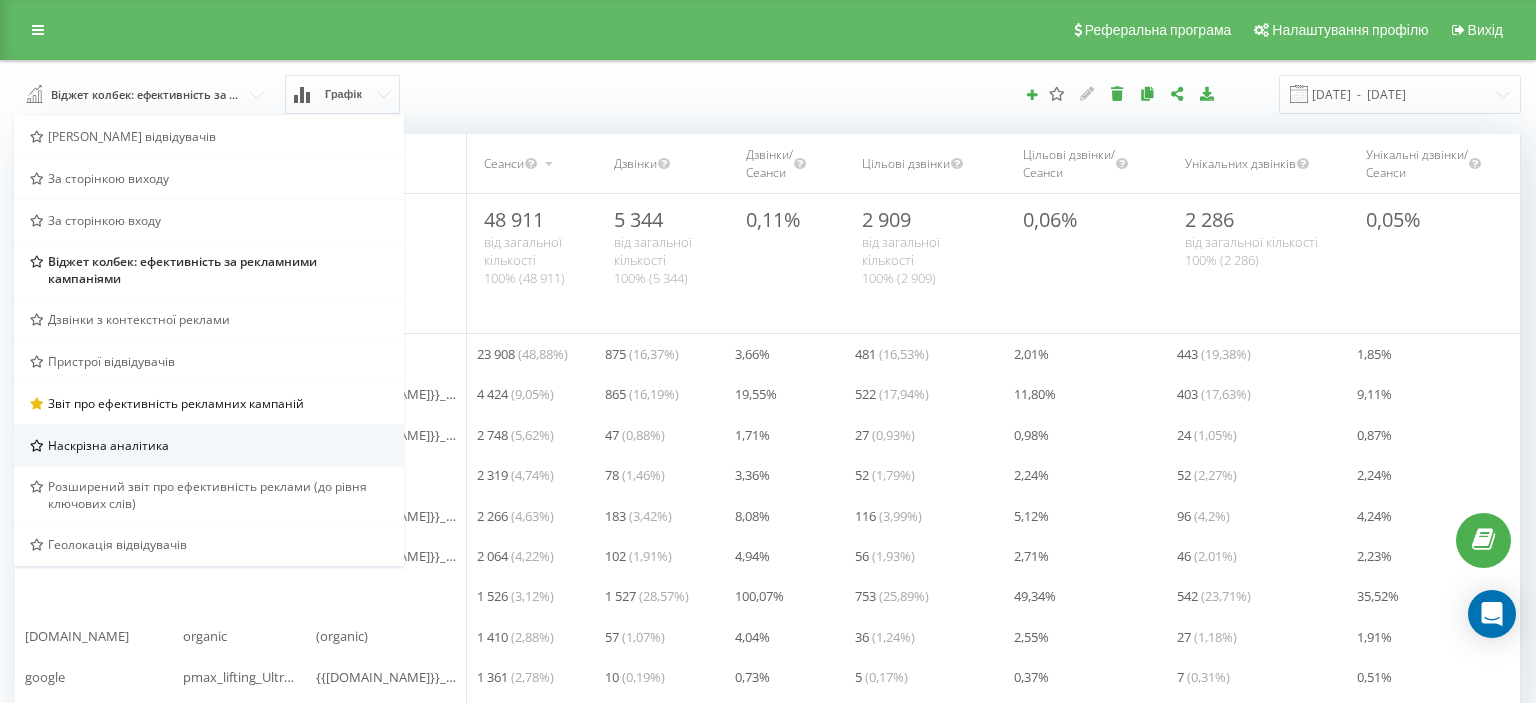 click on "Наскрізна аналітика" at bounding box center (108, 445) 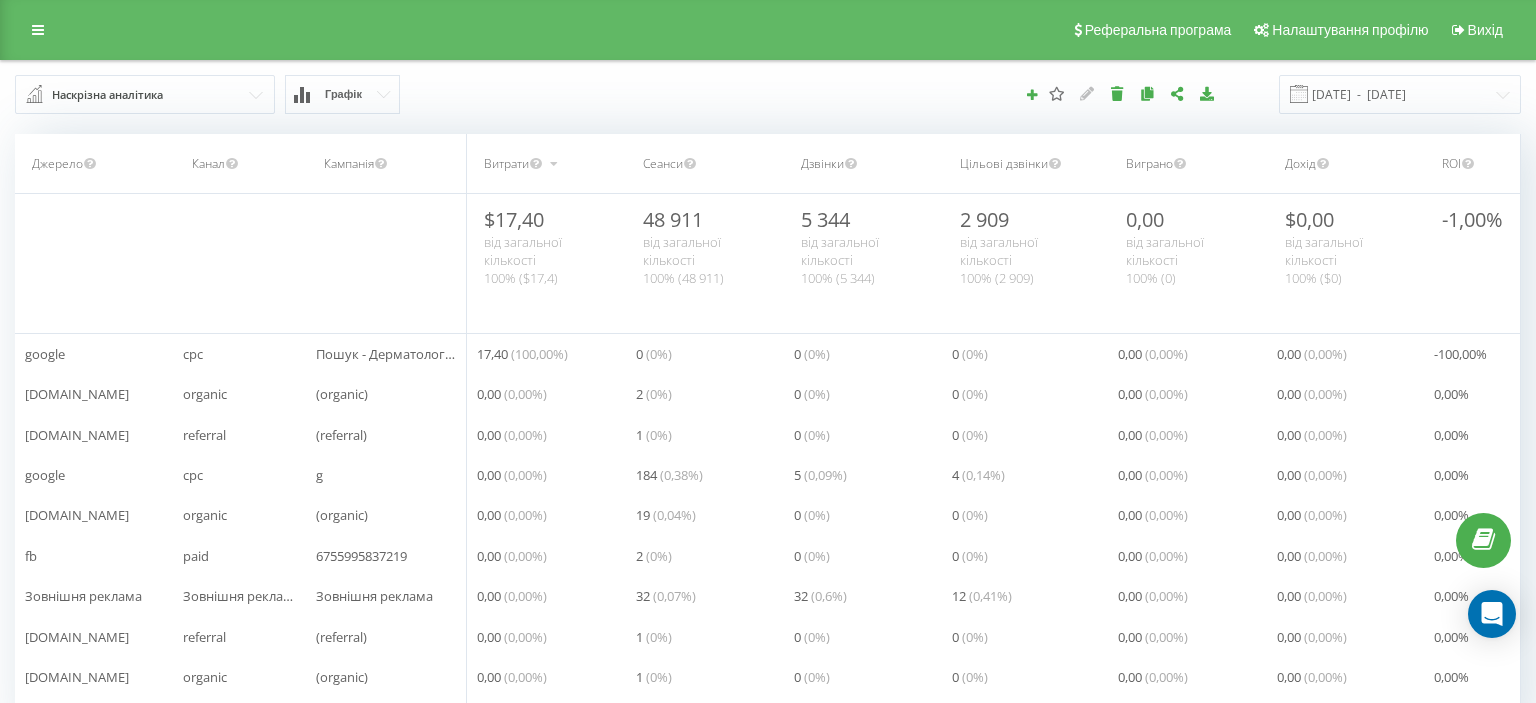 click on "Наскрізна аналітика" at bounding box center (107, 95) 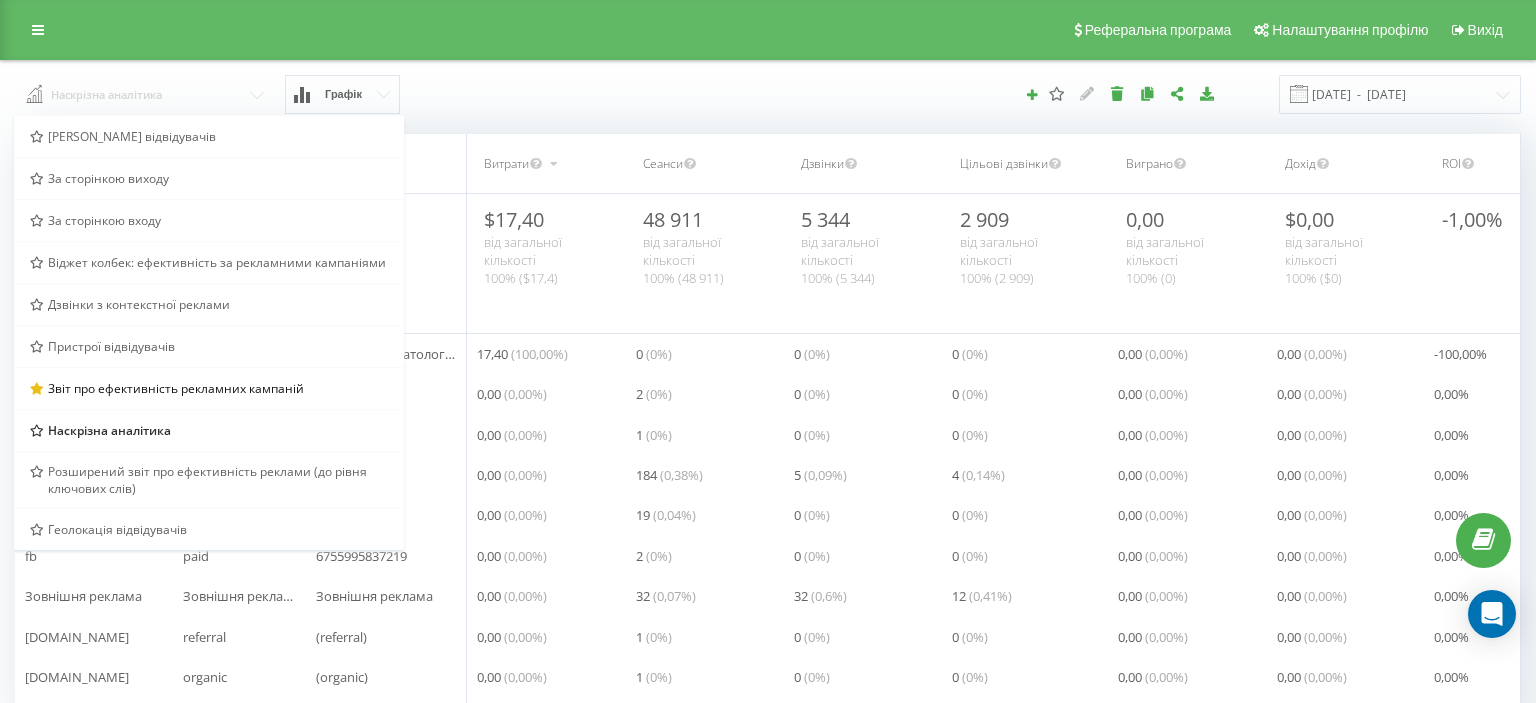 click at bounding box center (146, 93) 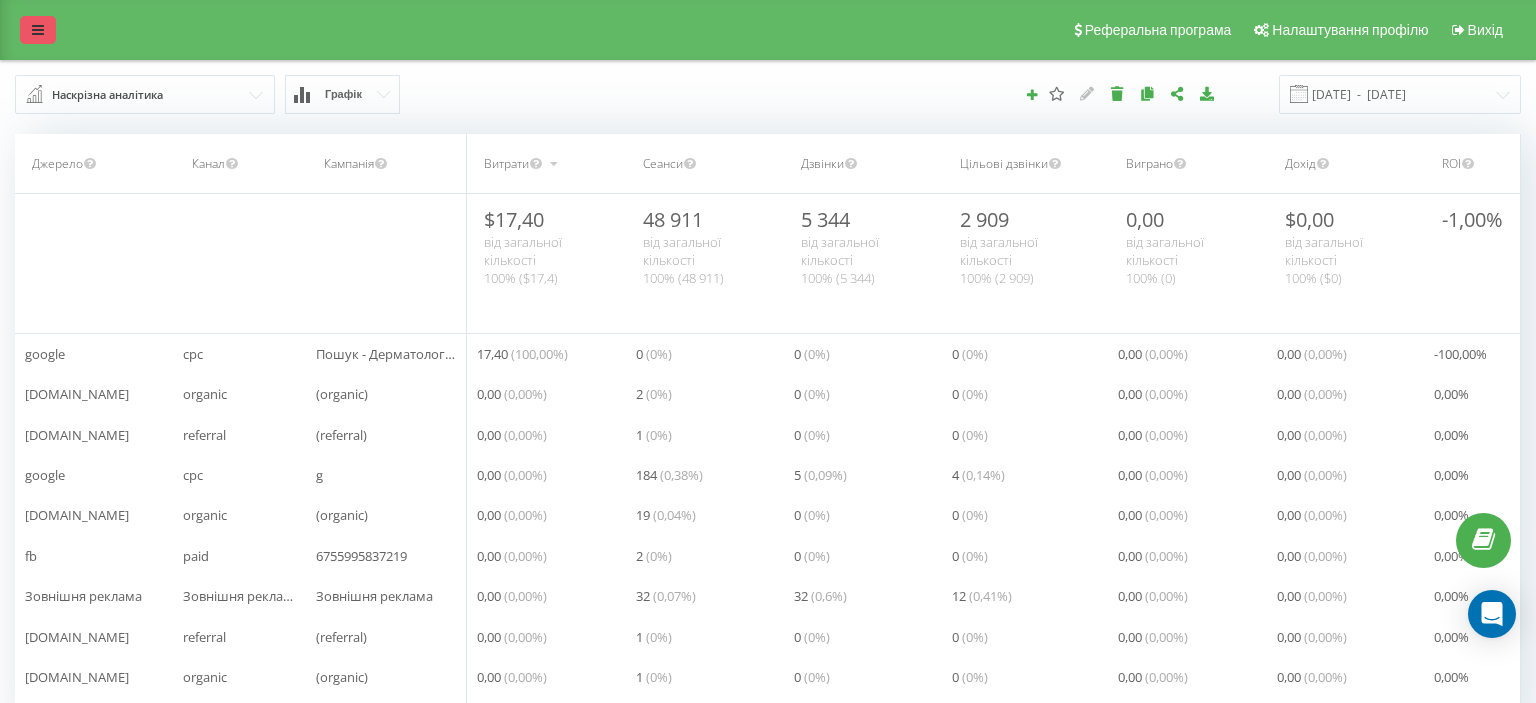 click at bounding box center [38, 30] 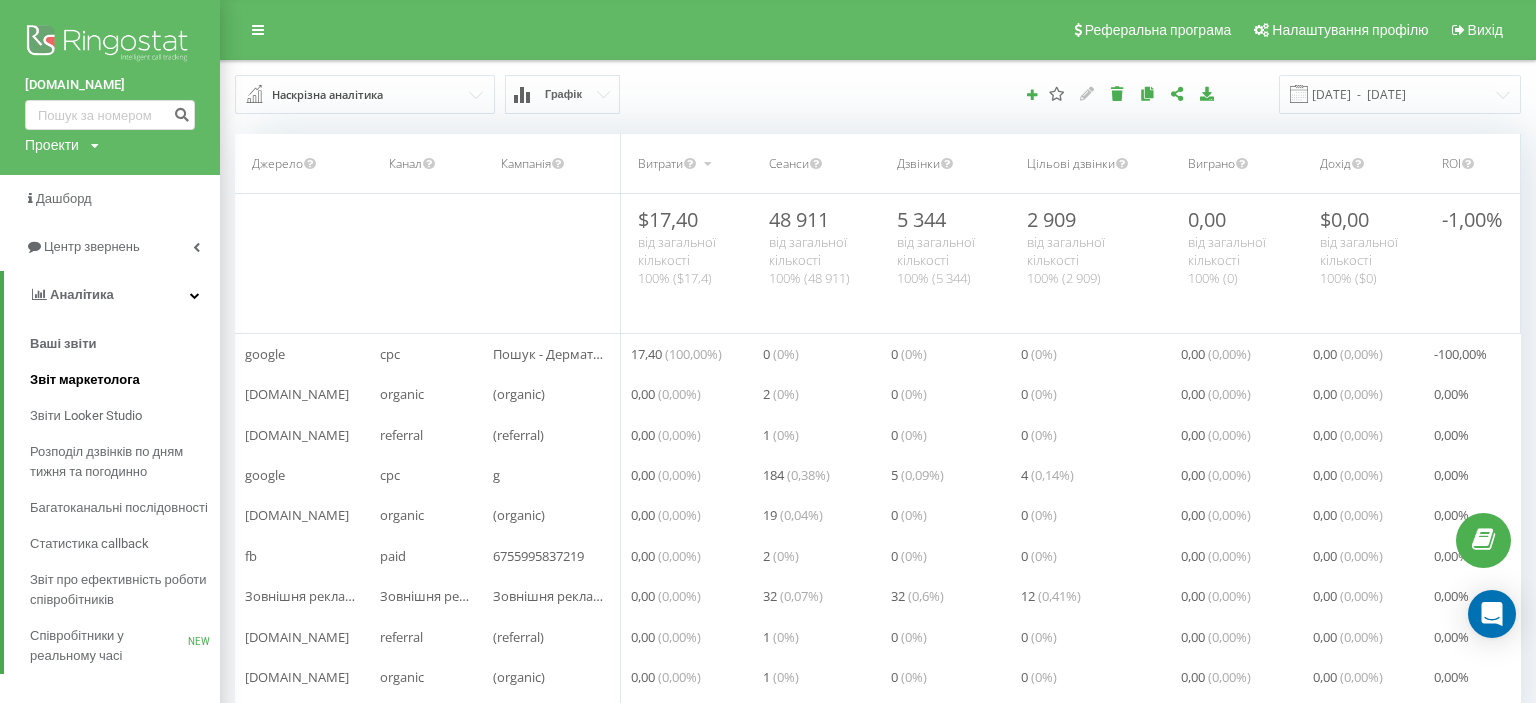 click on "Звіт маркетолога" at bounding box center (85, 380) 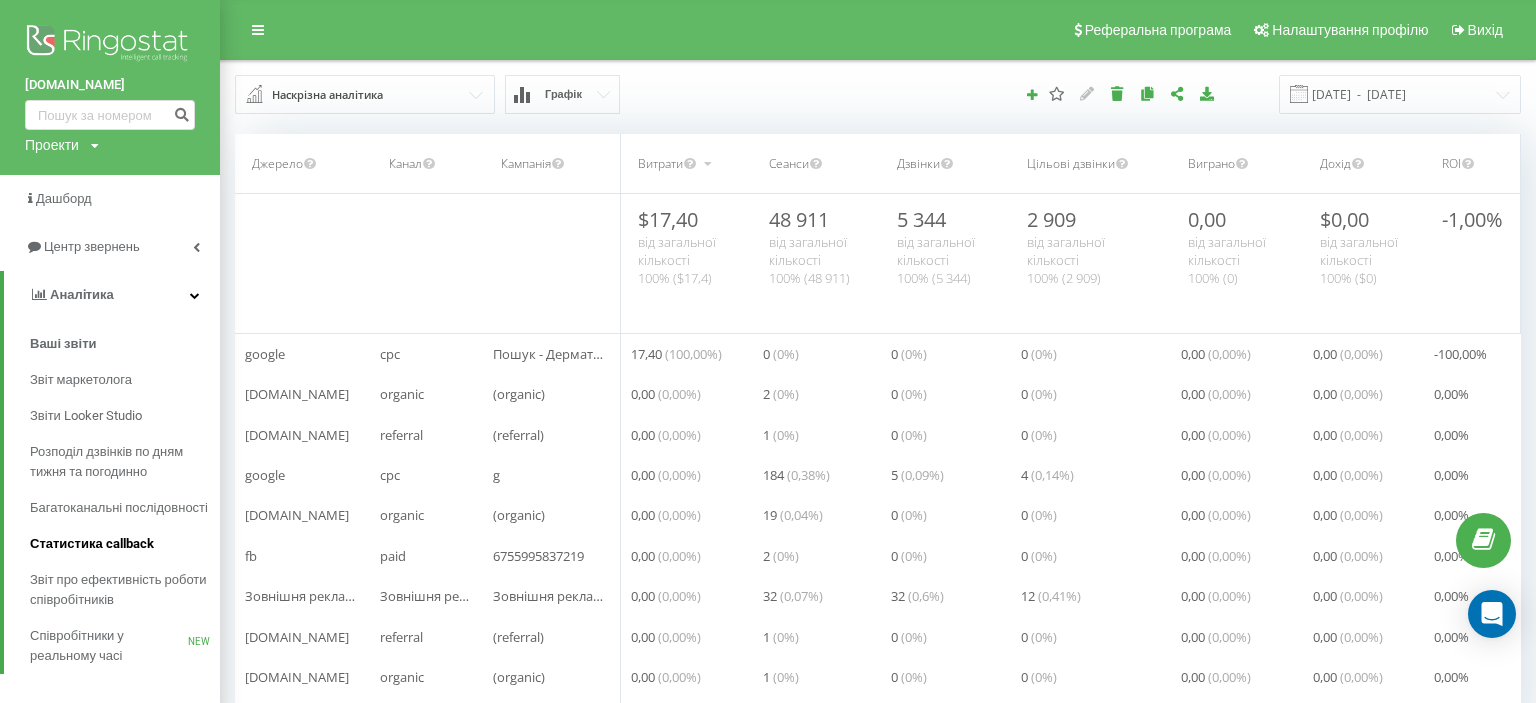 click on "Статистика callback" at bounding box center [92, 544] 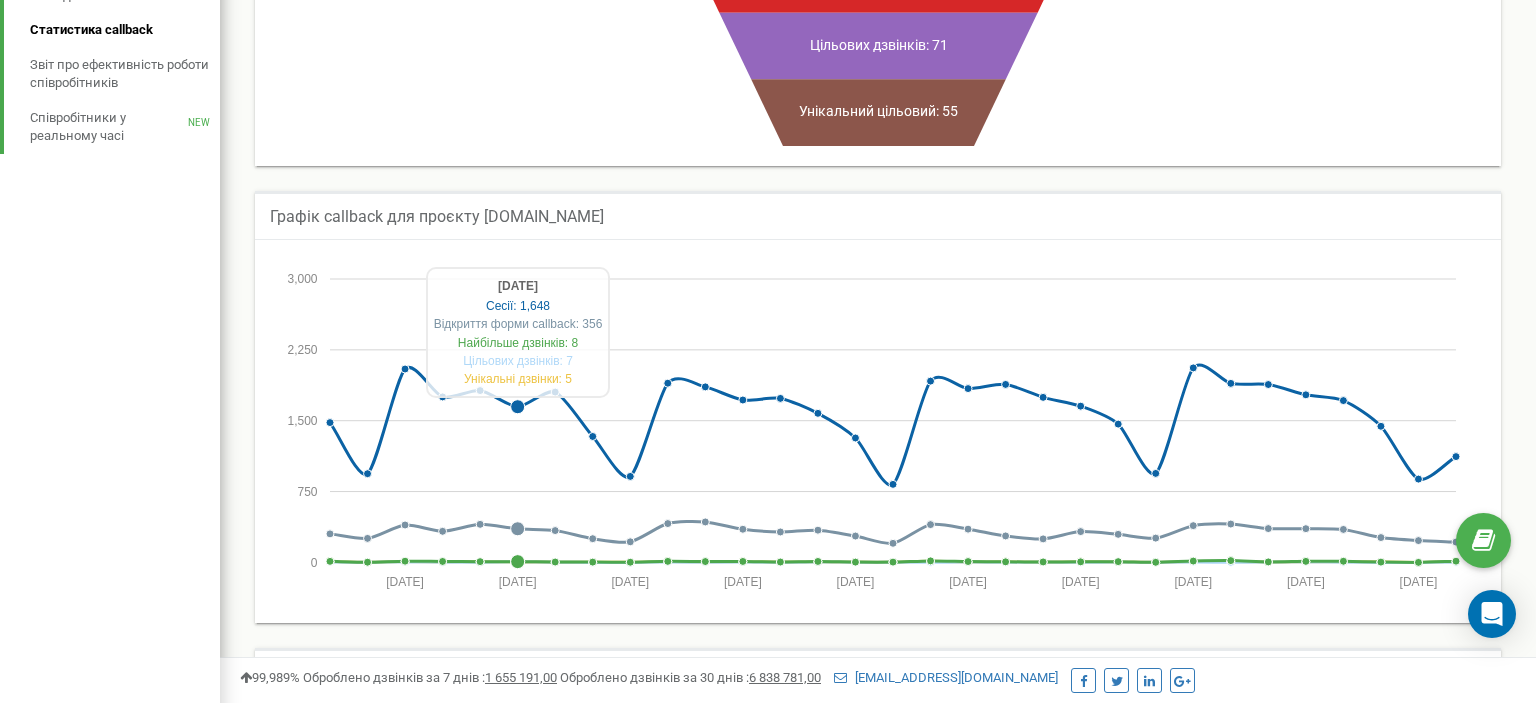 scroll, scrollTop: 82, scrollLeft: 0, axis: vertical 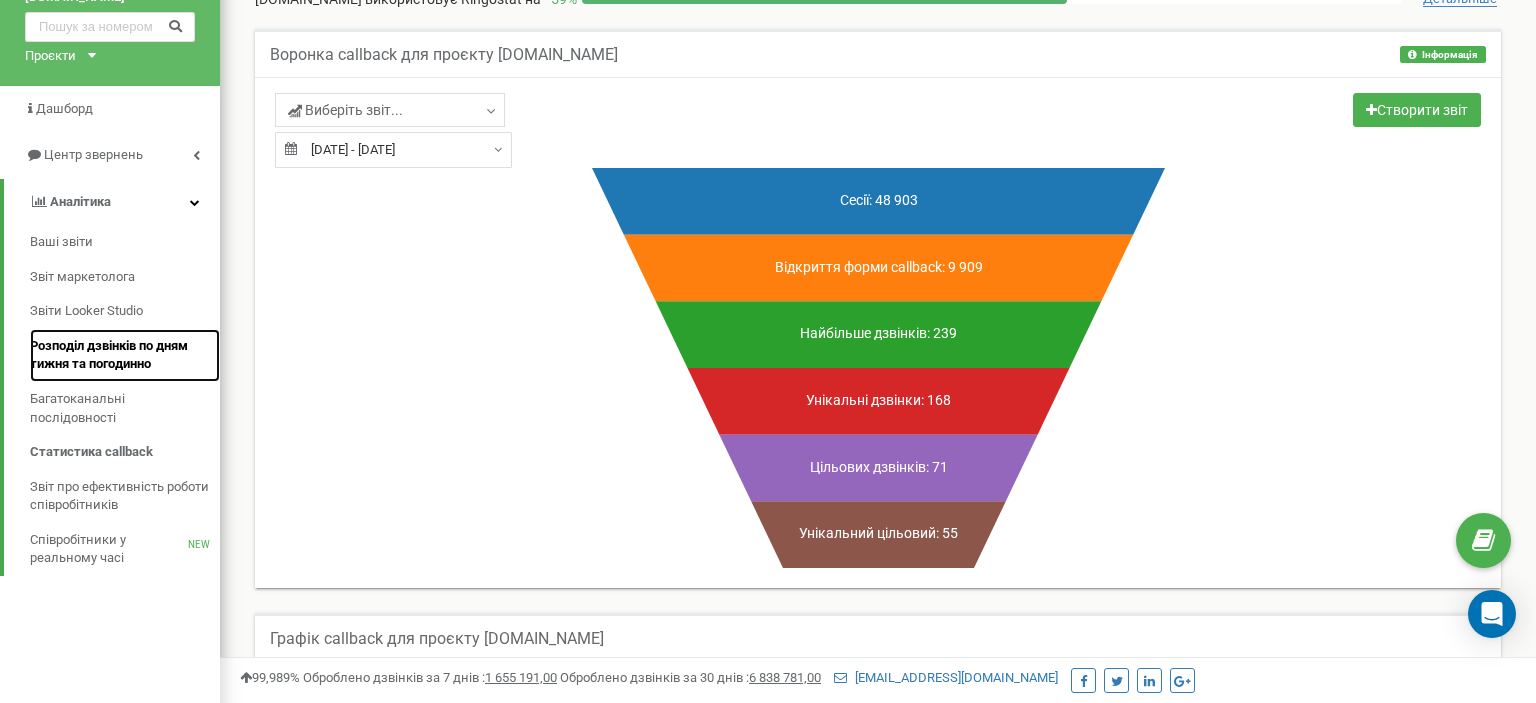 click on "Розподіл дзвінків по дням тижня та погодинно" at bounding box center (120, 355) 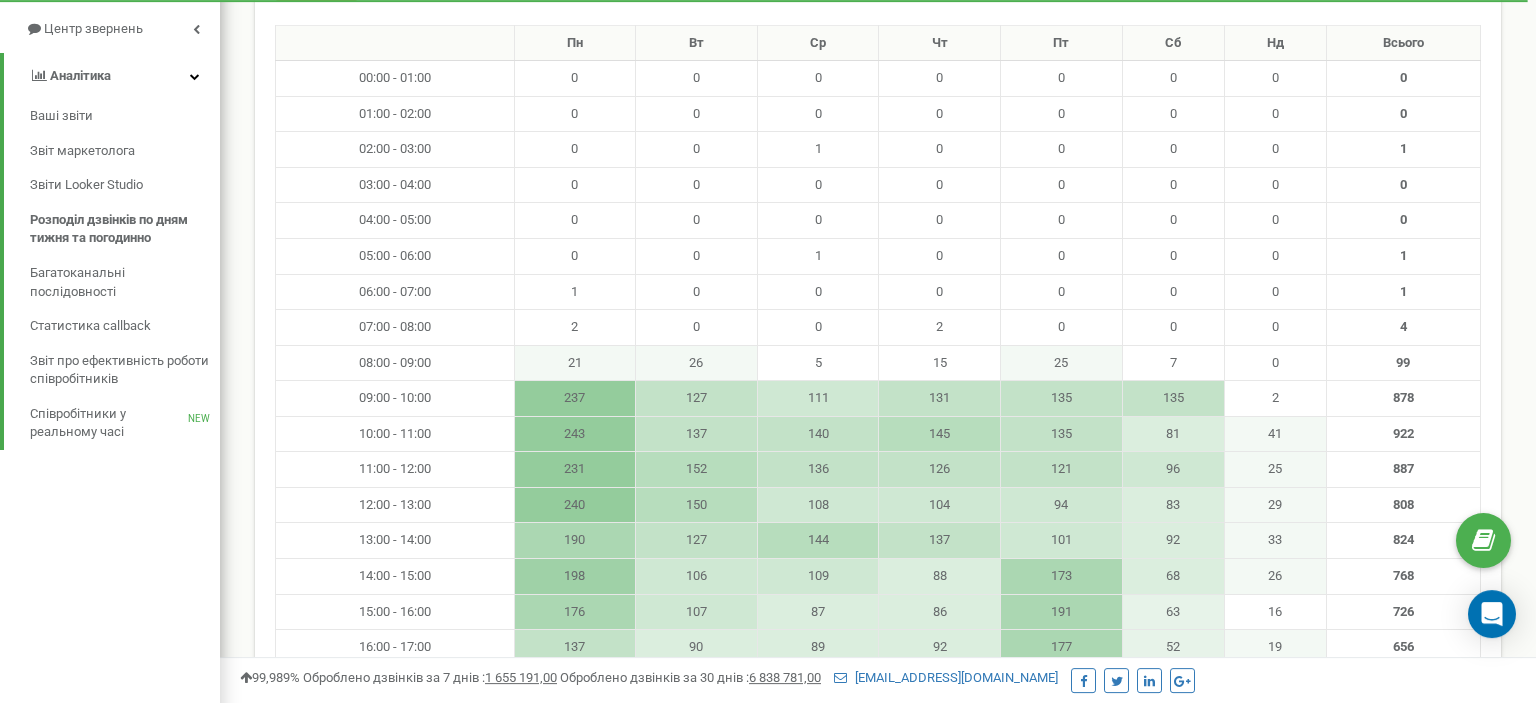 scroll, scrollTop: 211, scrollLeft: 0, axis: vertical 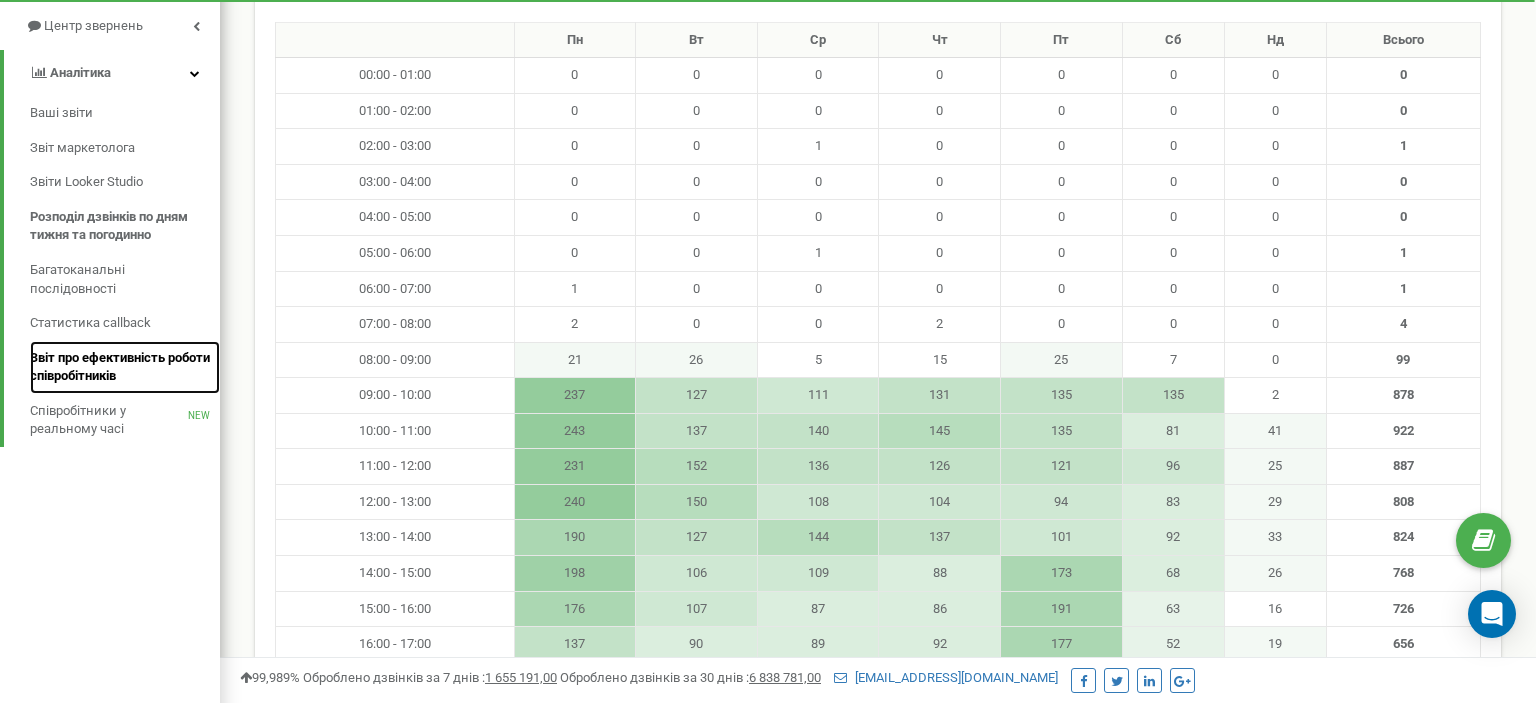 click on "Звіт про ефективність роботи співробітників" at bounding box center (120, 367) 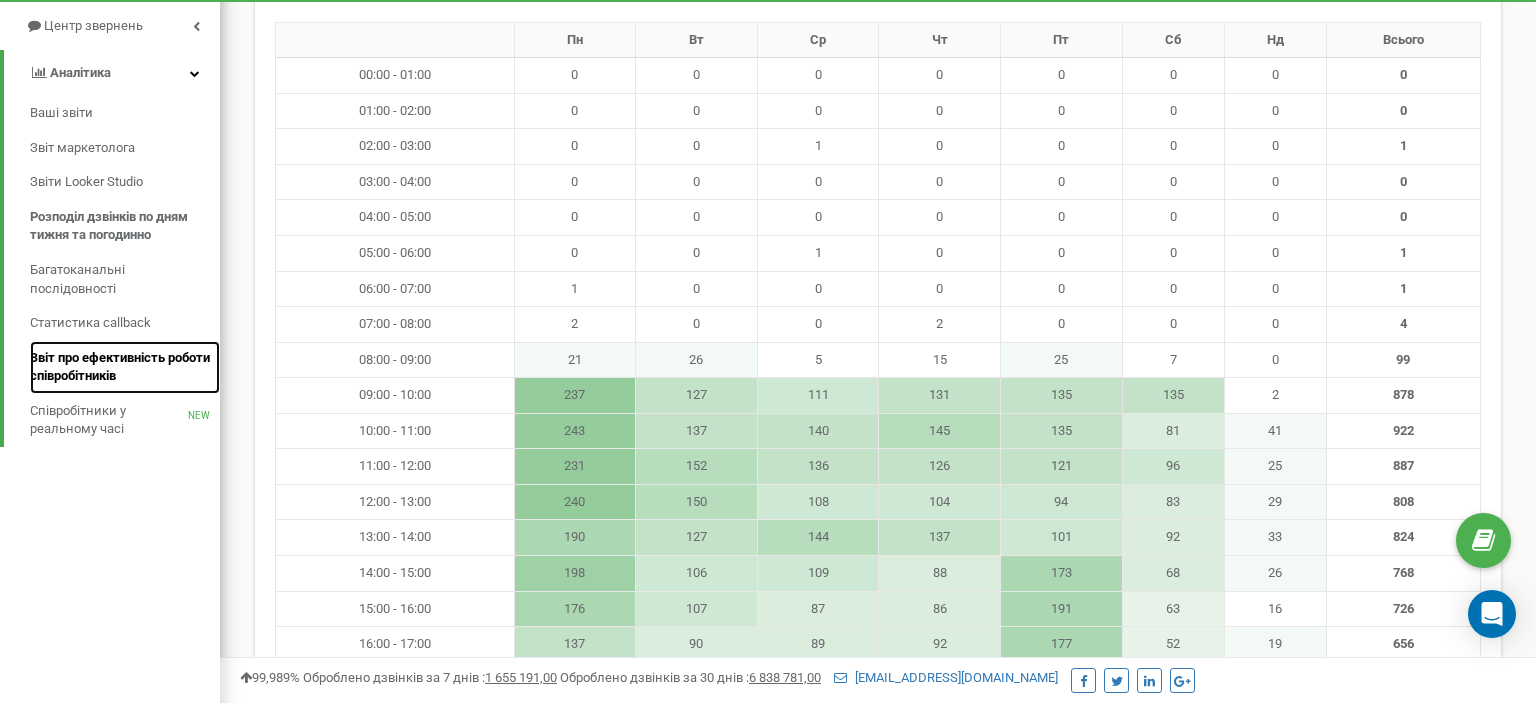 click on "Звіт про ефективність роботи співробітників" at bounding box center [120, 367] 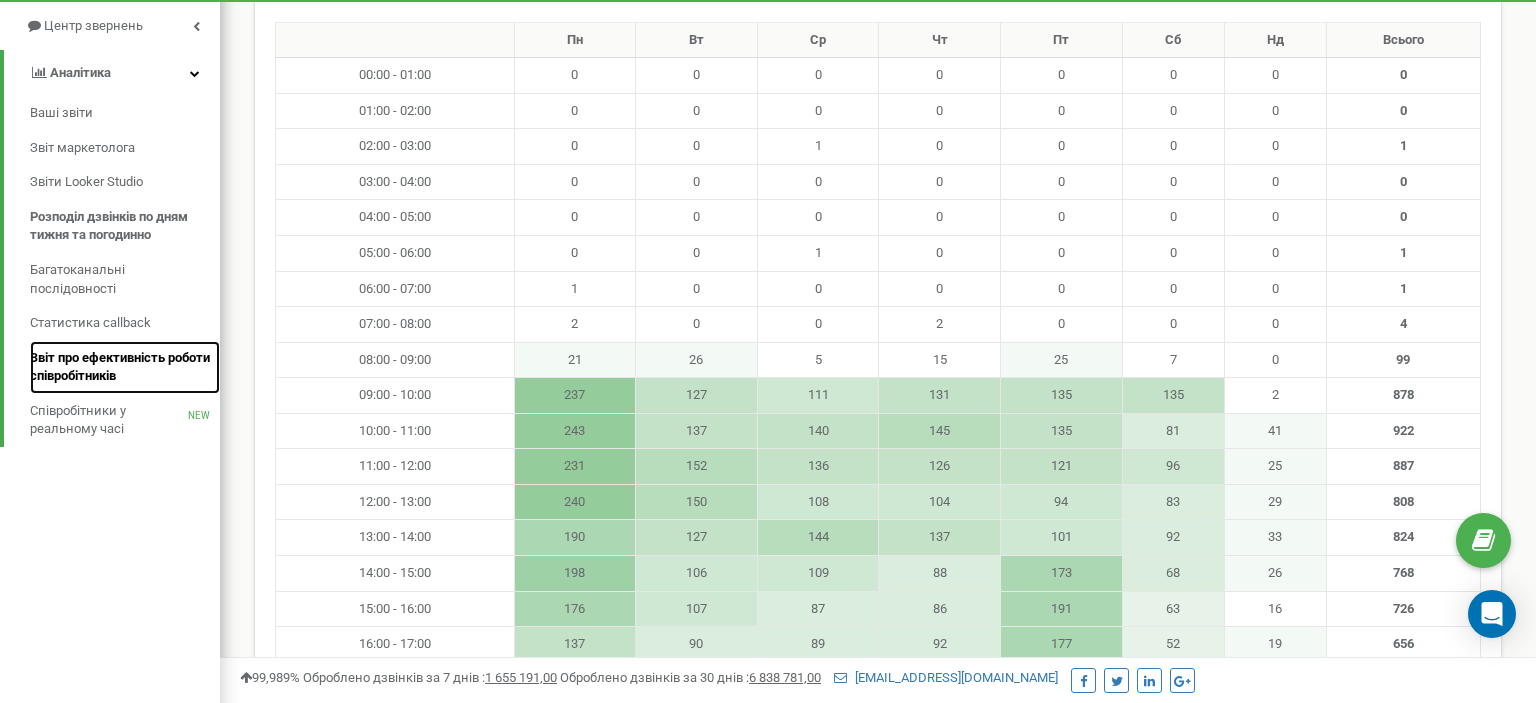 click on "Звіт про ефективність роботи співробітників" at bounding box center [120, 367] 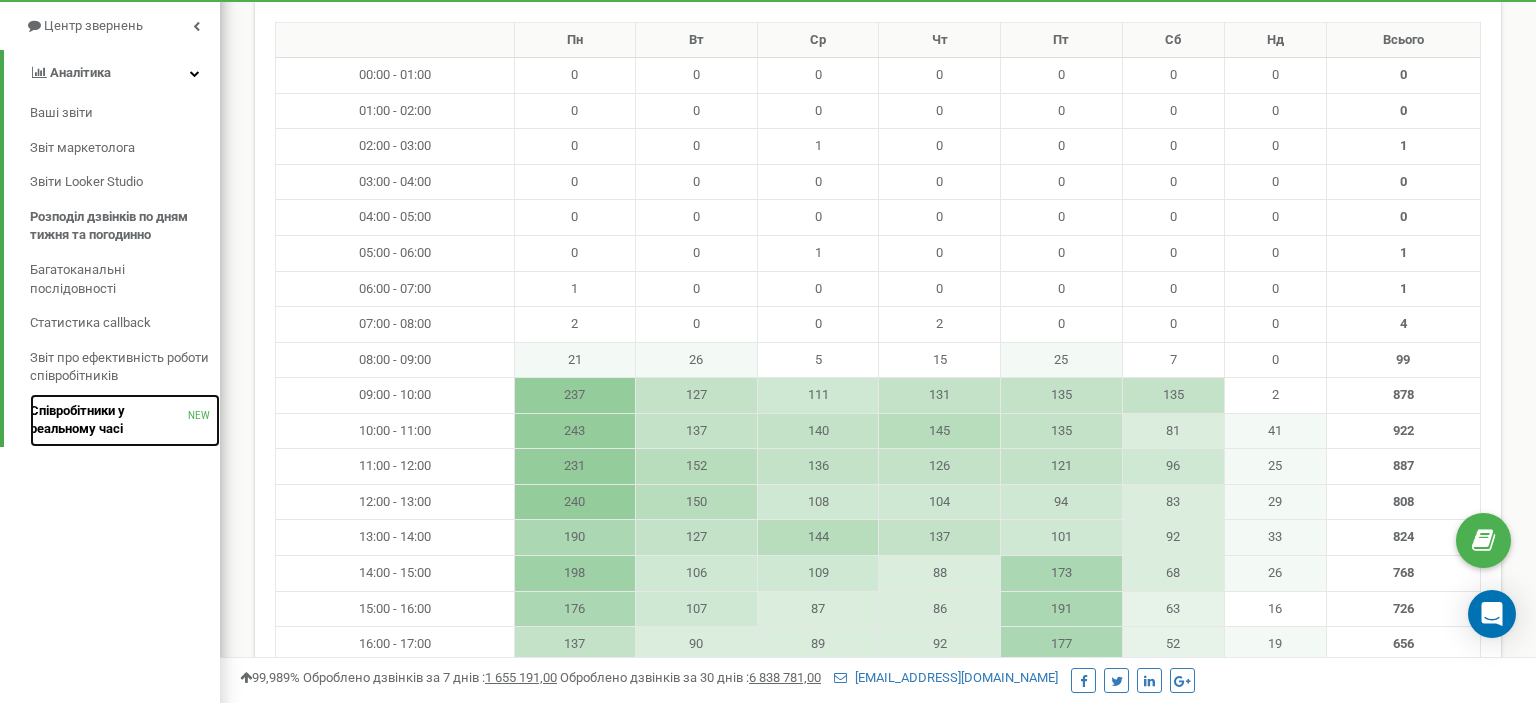 click on "Співробітники у реальному часі" at bounding box center [109, 420] 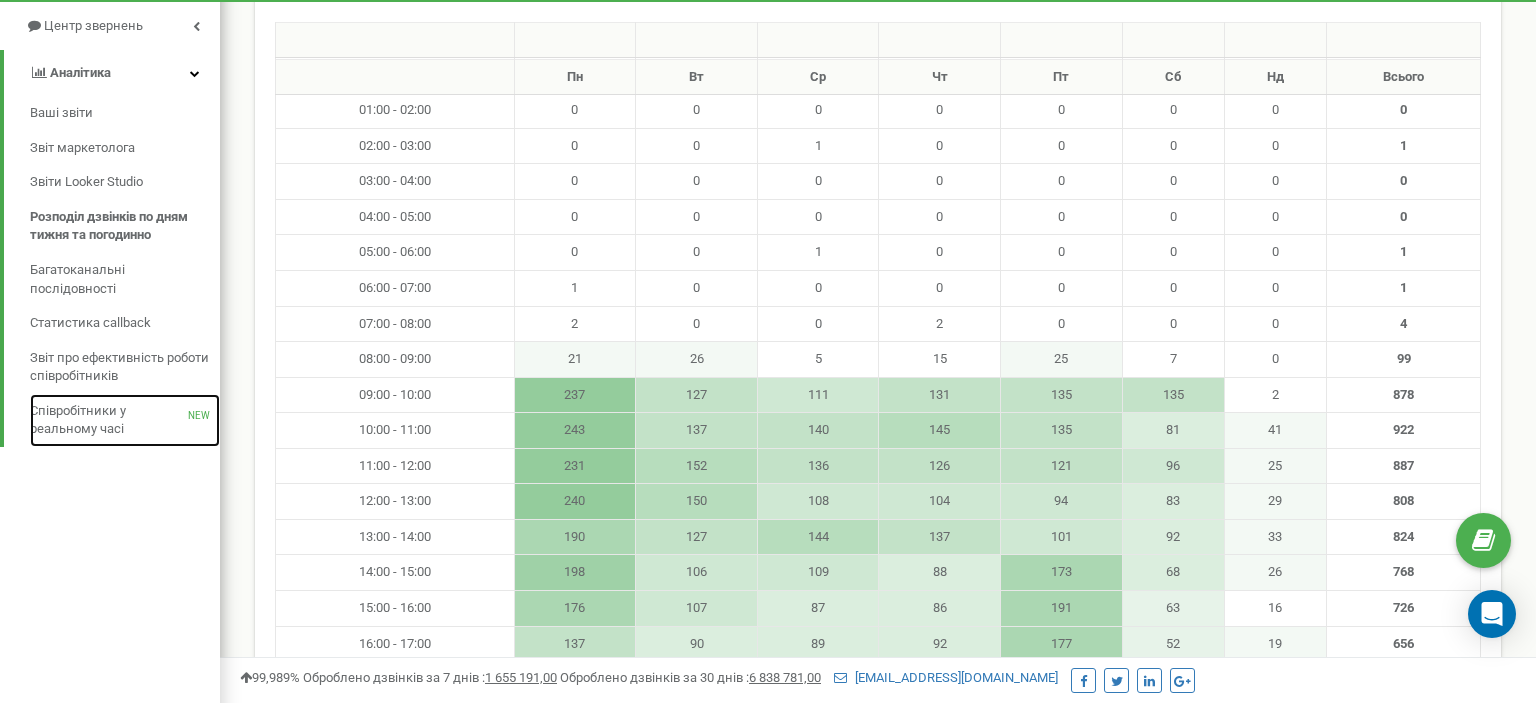 scroll, scrollTop: 528, scrollLeft: 0, axis: vertical 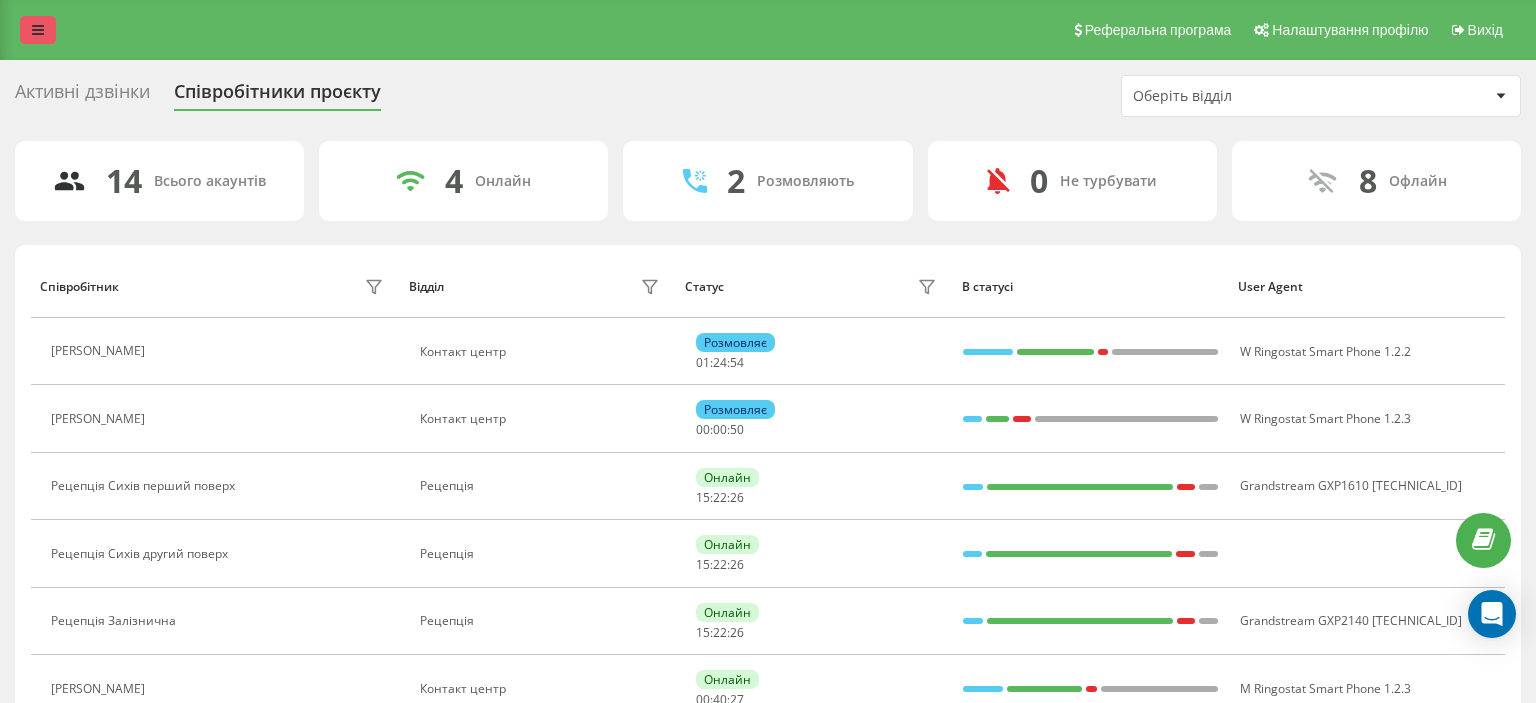 click at bounding box center [38, 30] 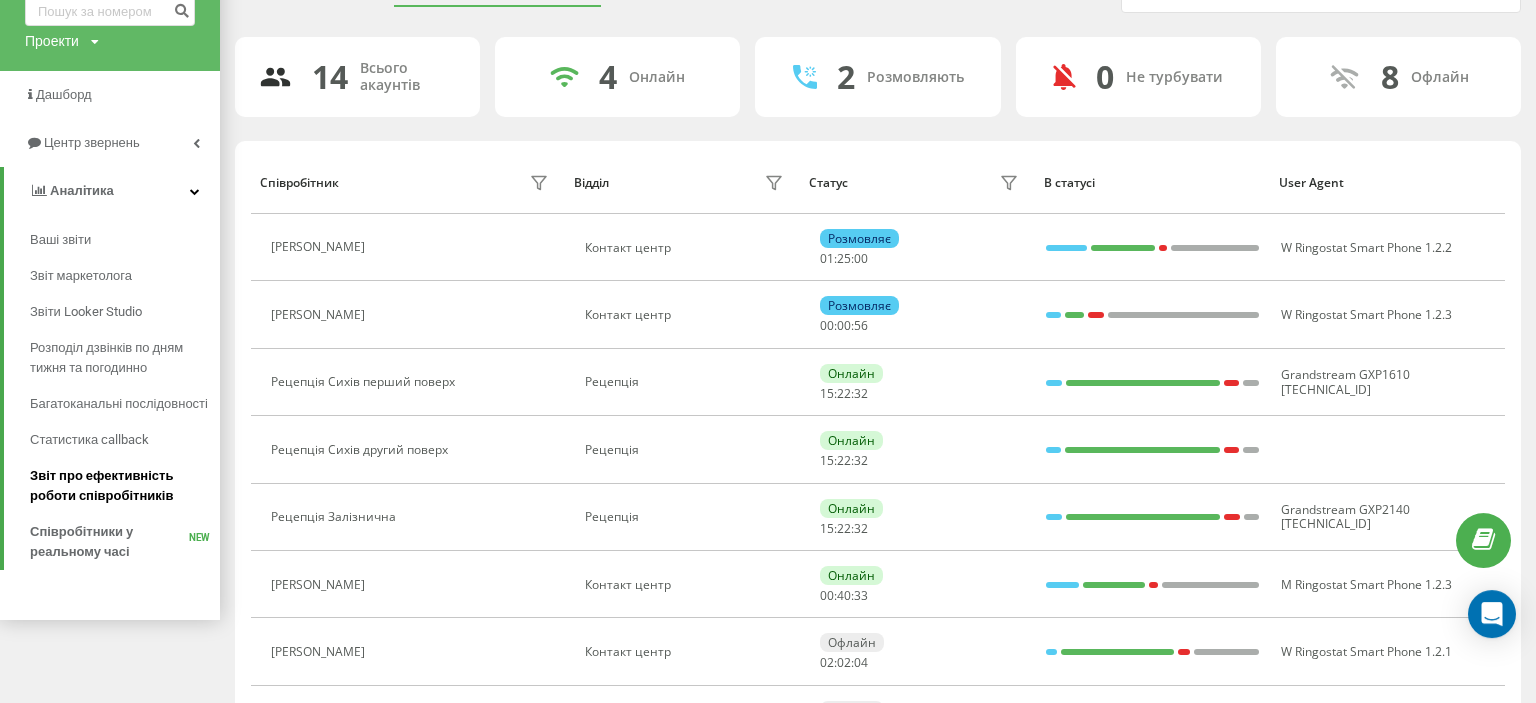 scroll, scrollTop: 105, scrollLeft: 0, axis: vertical 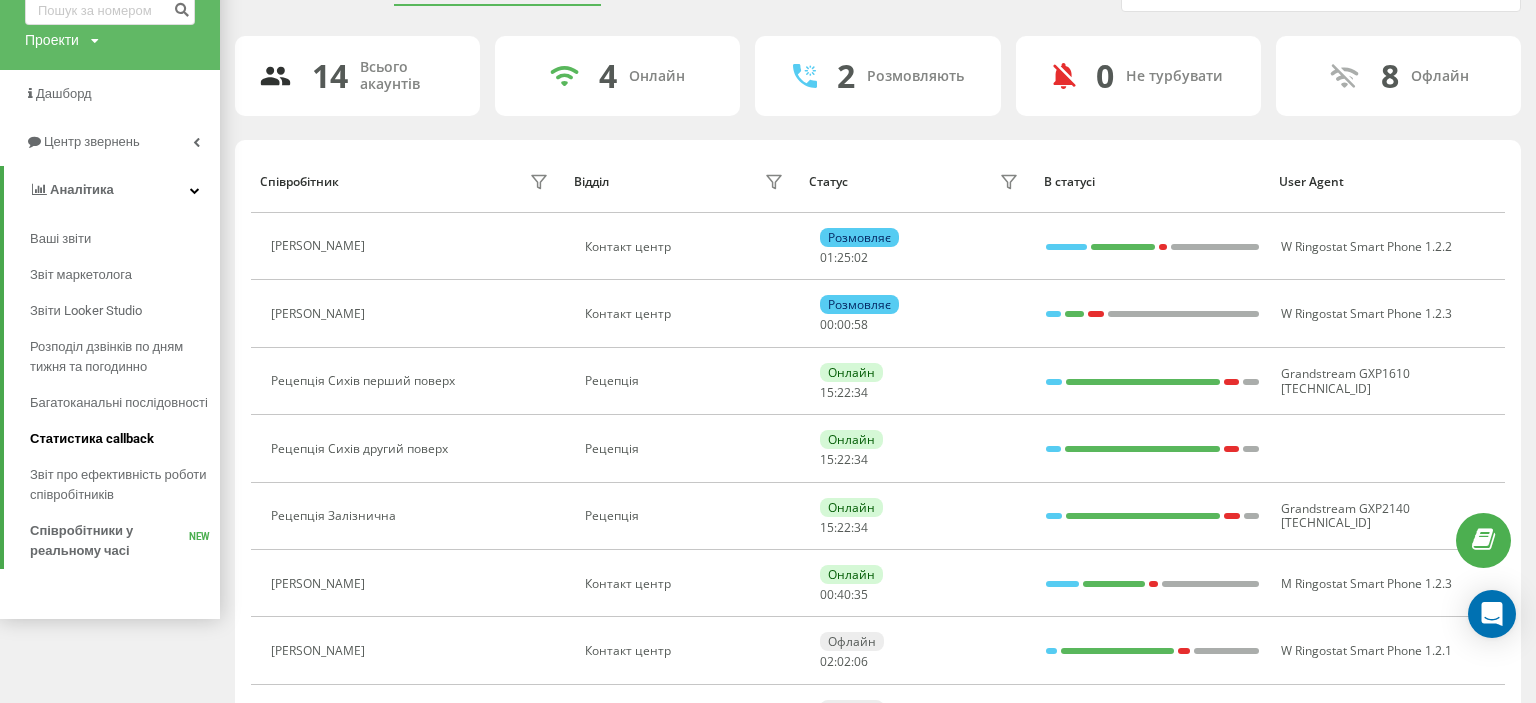 click on "Статистика callback" at bounding box center [92, 439] 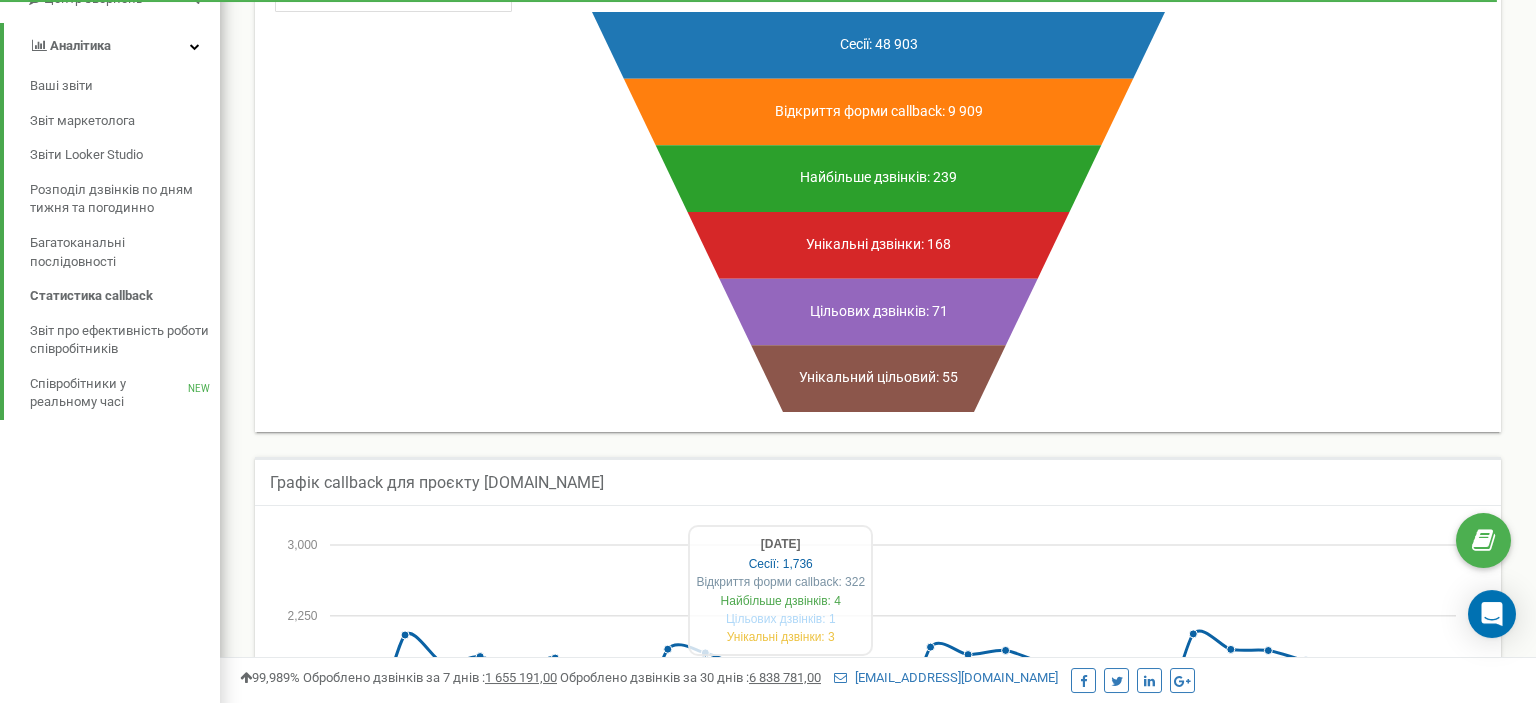 scroll, scrollTop: 0, scrollLeft: 0, axis: both 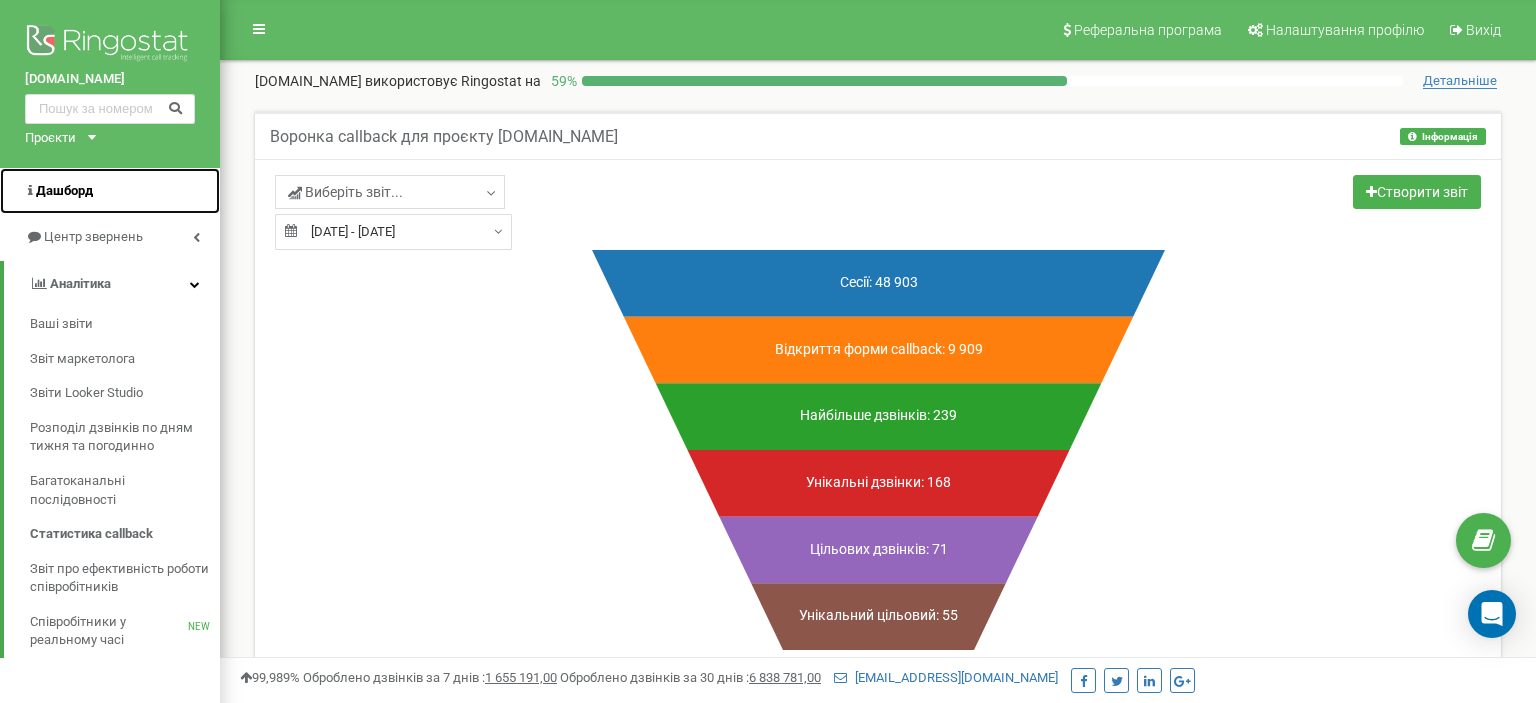 click on "Дашборд" at bounding box center (110, 191) 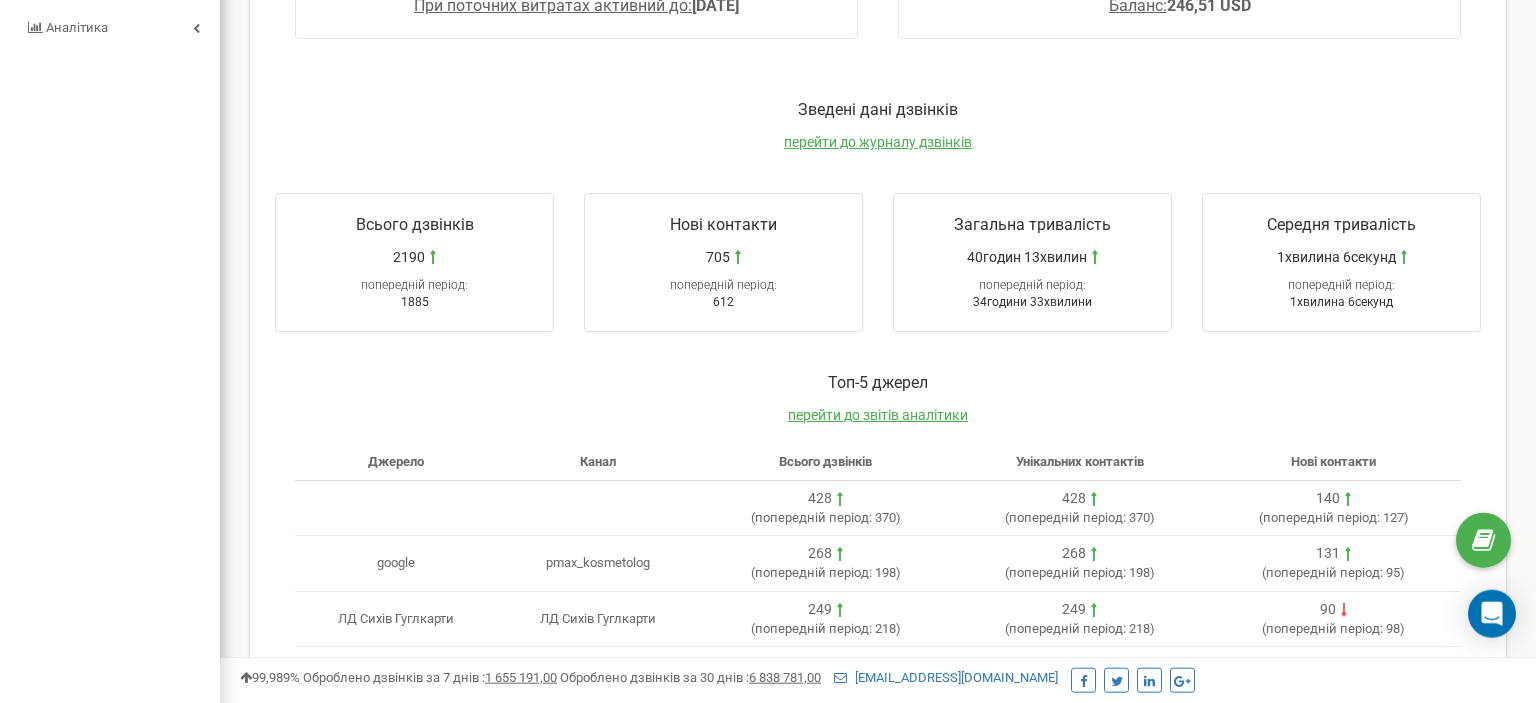 scroll, scrollTop: 202, scrollLeft: 0, axis: vertical 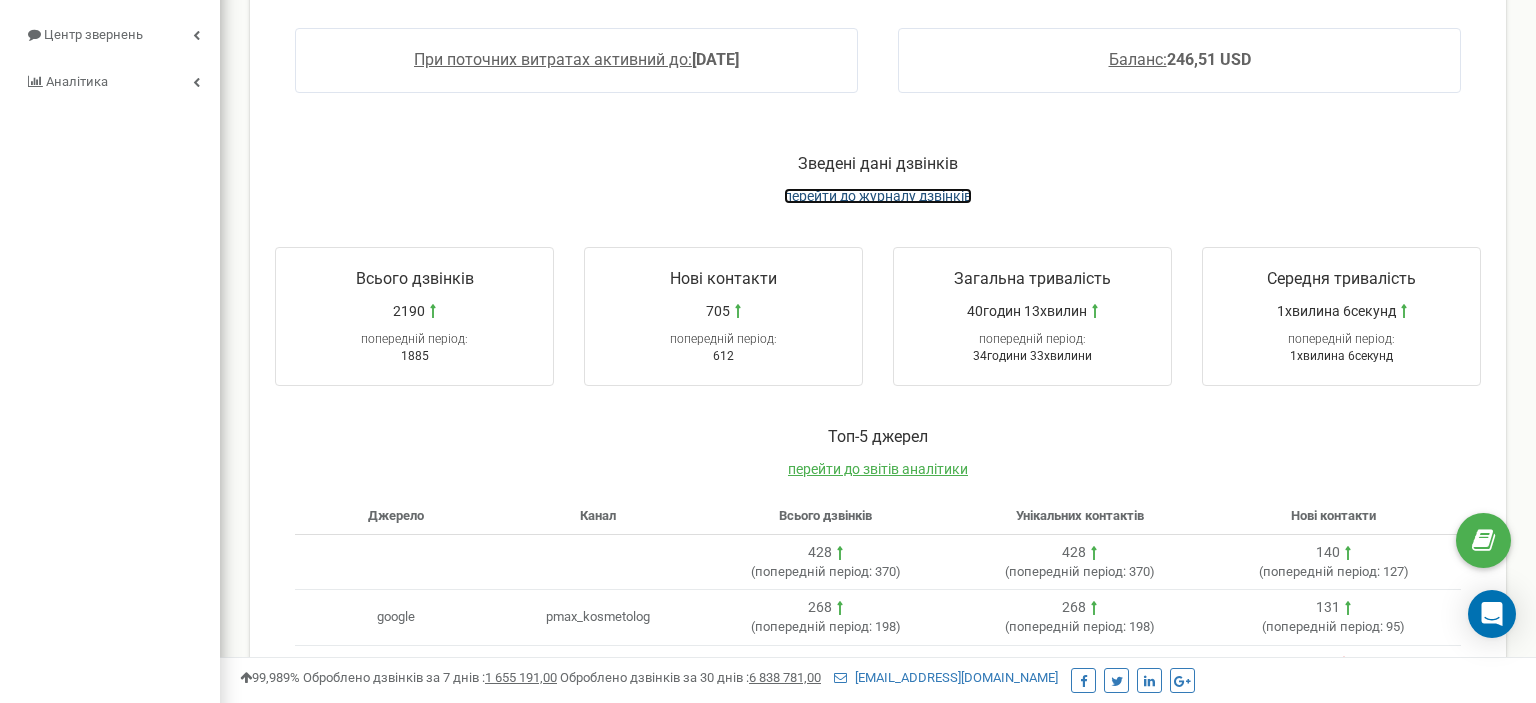 click on "перейти до журналу дзвінків" at bounding box center (878, 196) 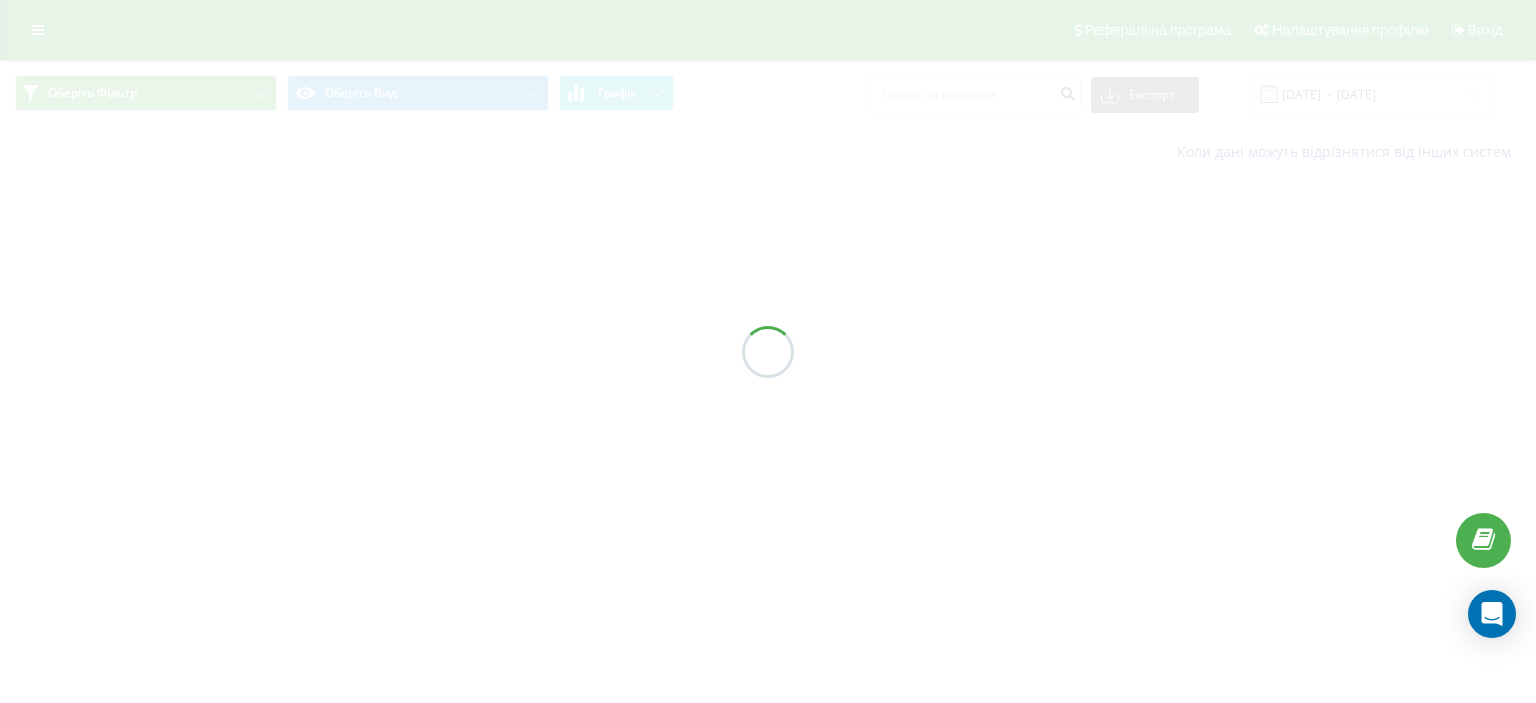 scroll, scrollTop: 0, scrollLeft: 0, axis: both 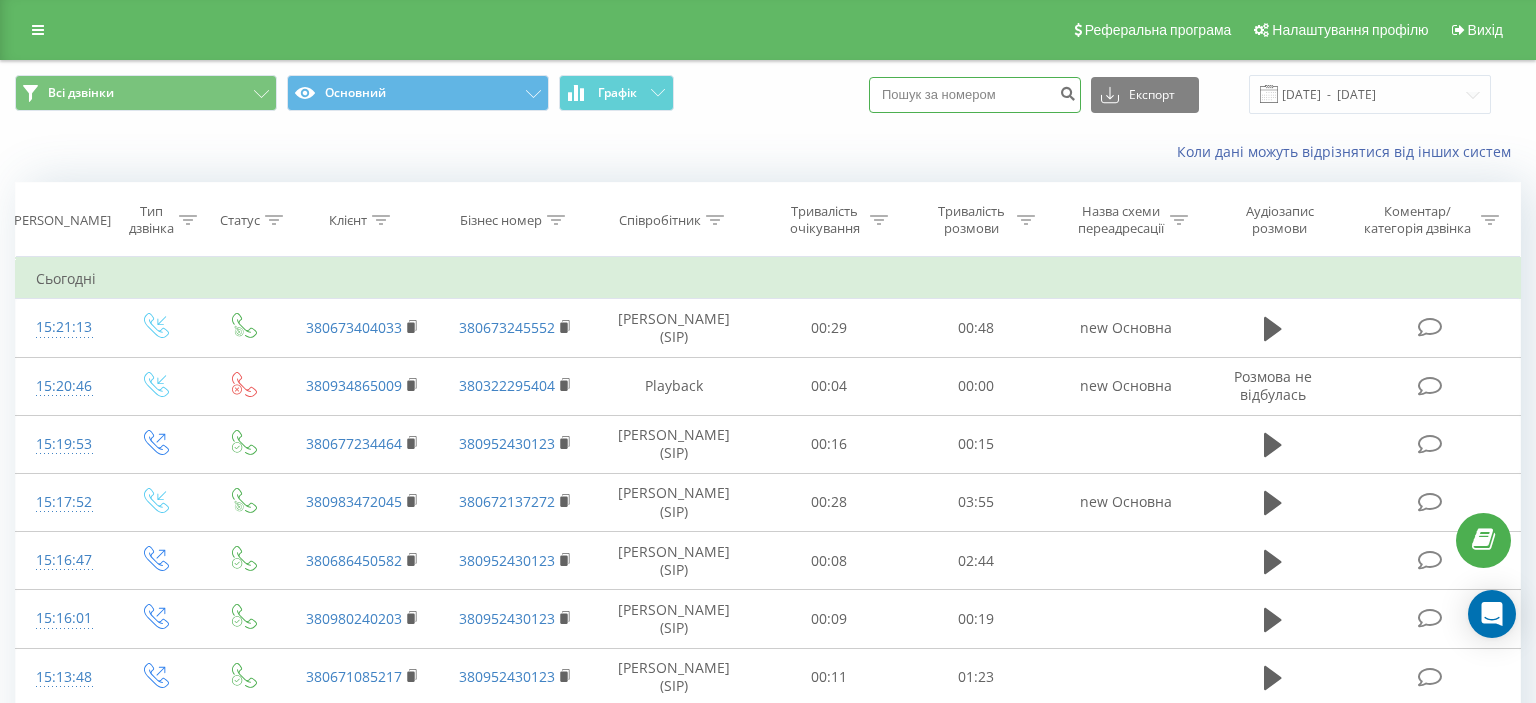 click at bounding box center [975, 95] 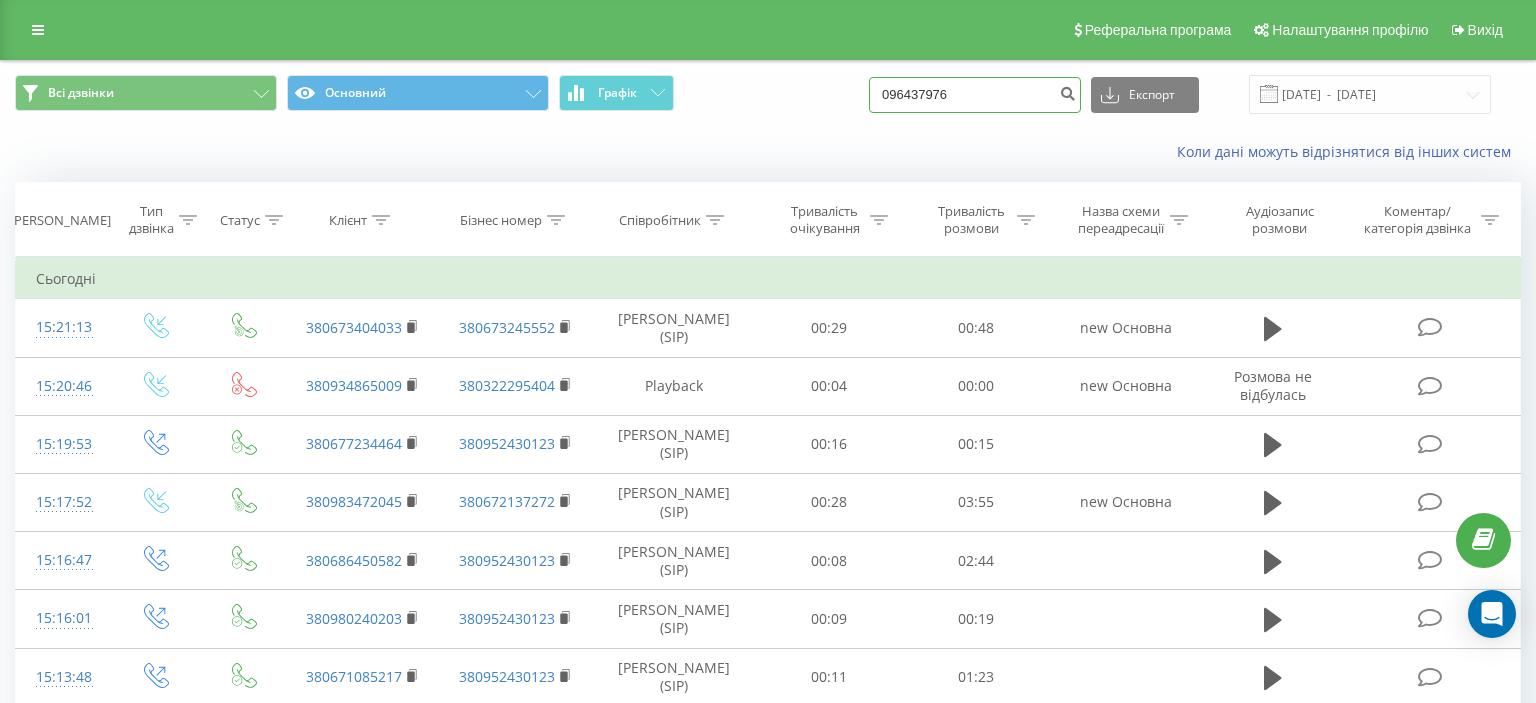 type on "0964379767" 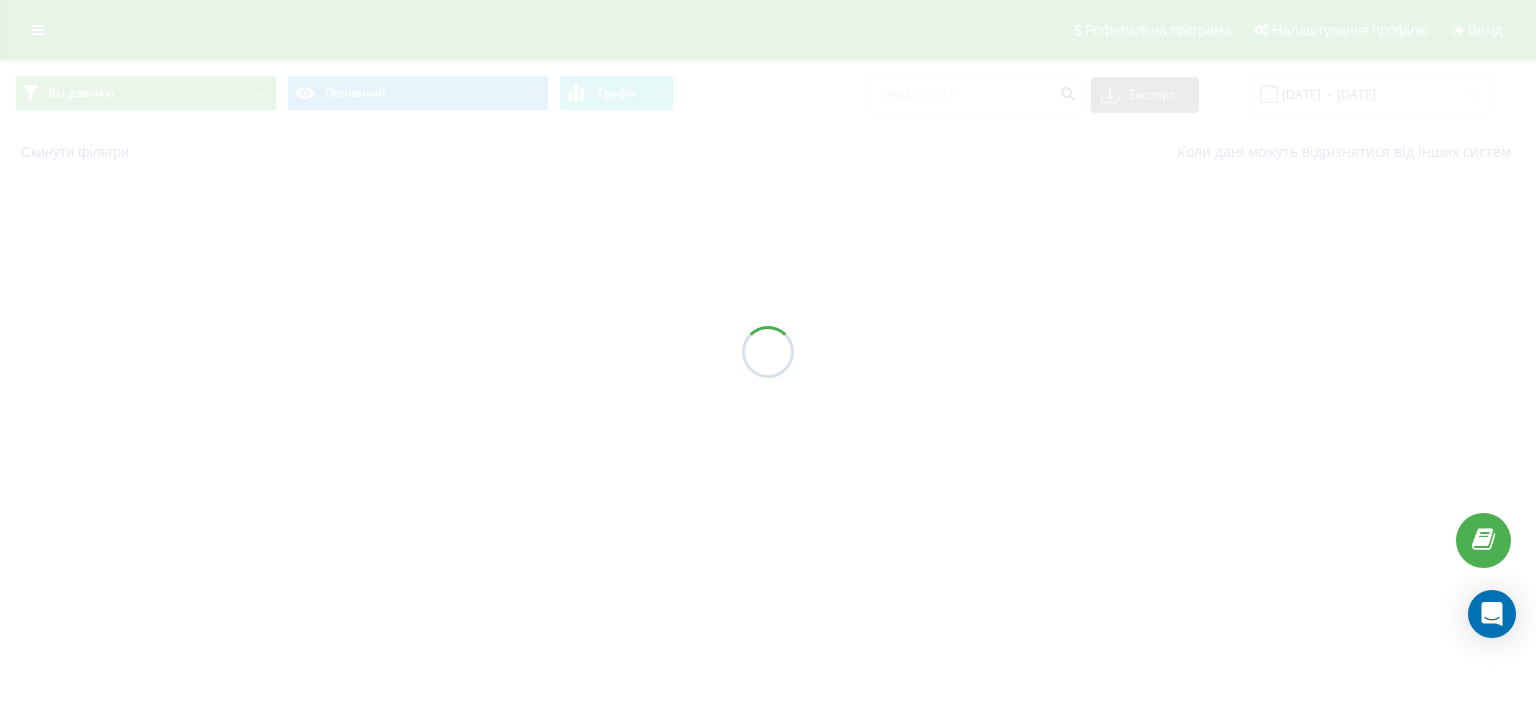 scroll, scrollTop: 0, scrollLeft: 0, axis: both 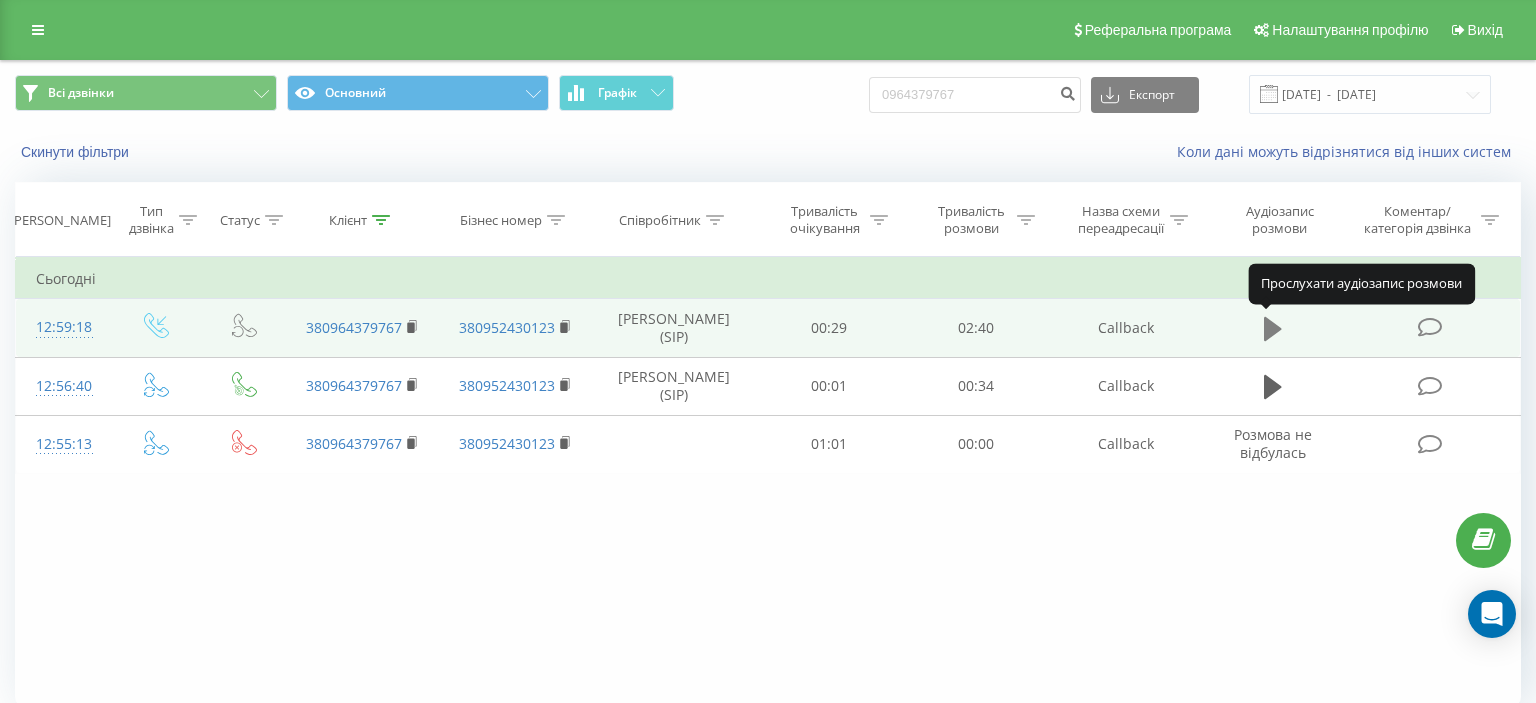 click 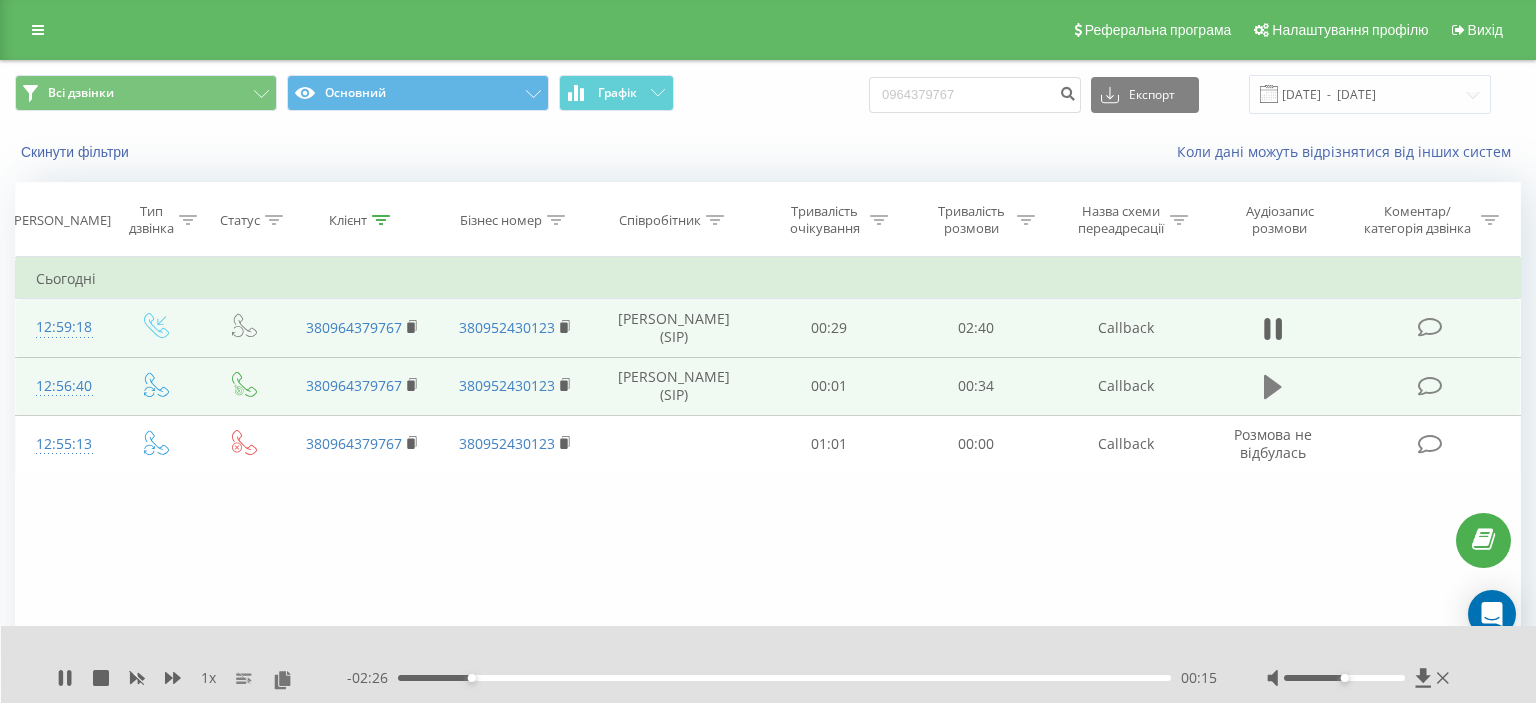 click 